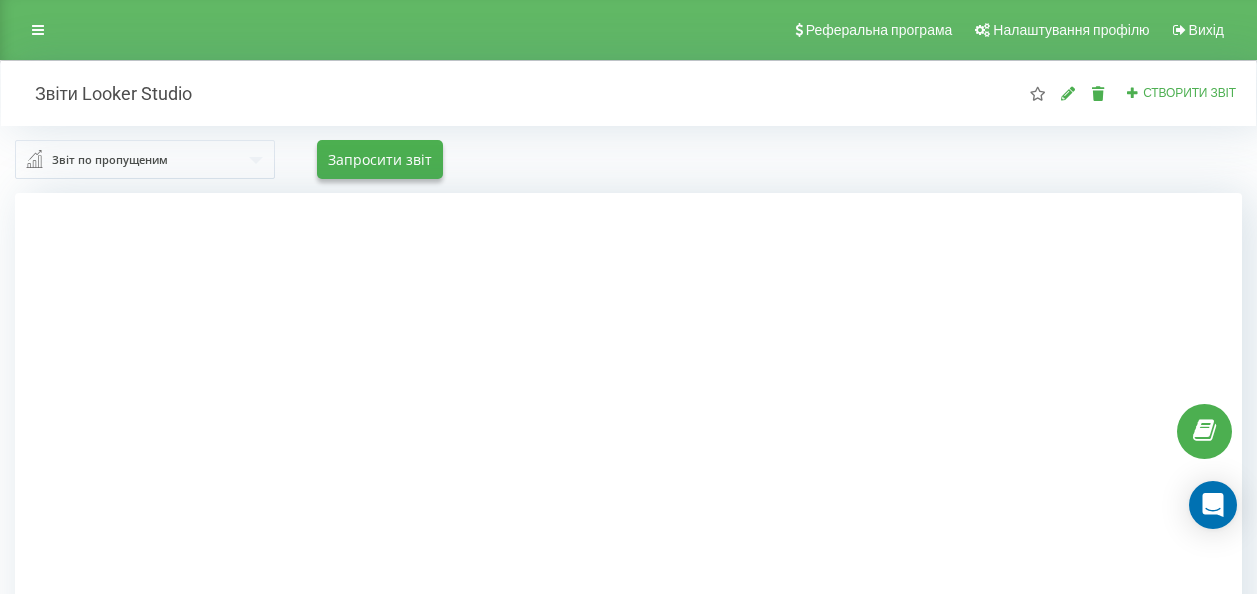 scroll, scrollTop: 208, scrollLeft: 0, axis: vertical 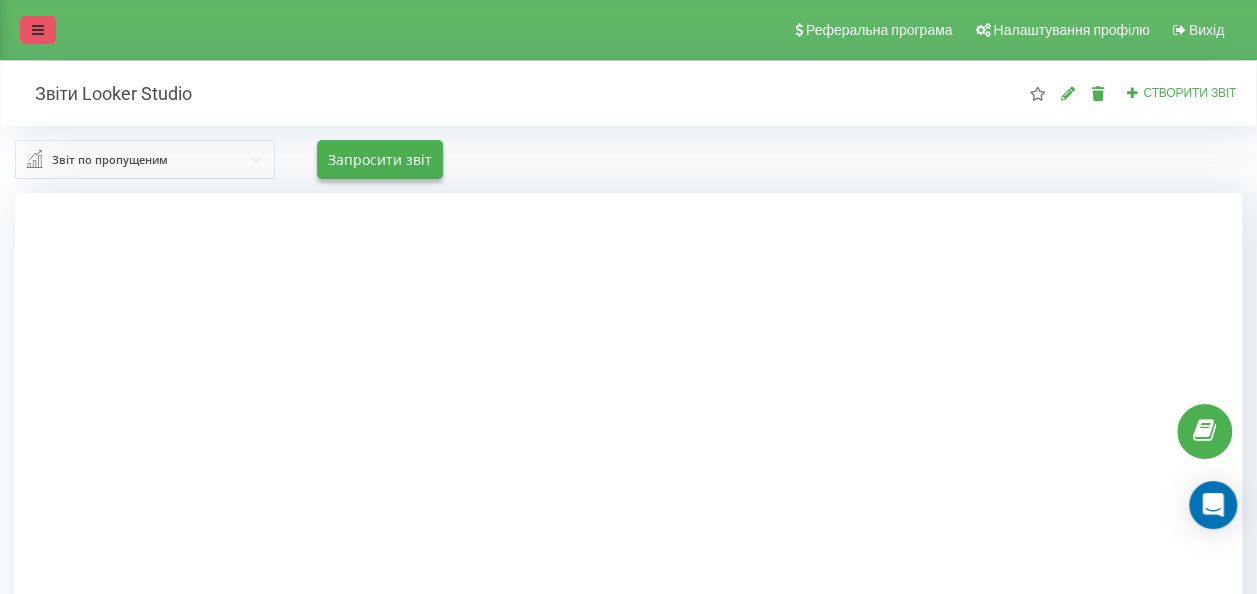 click at bounding box center (38, 30) 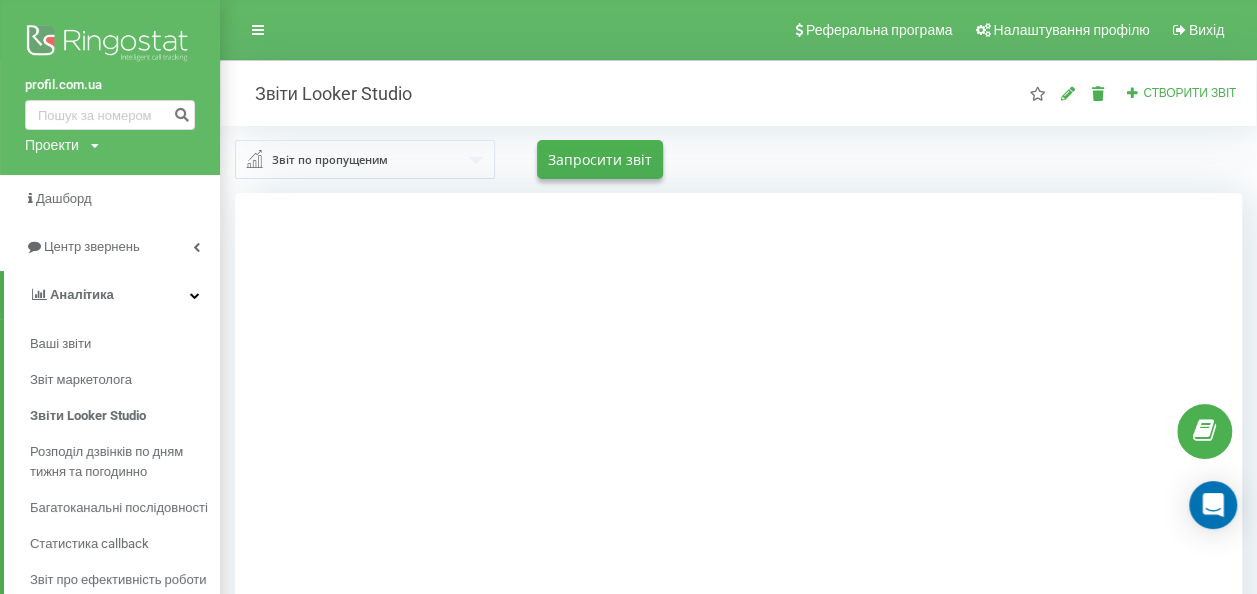 click on "Проекти" at bounding box center (52, 145) 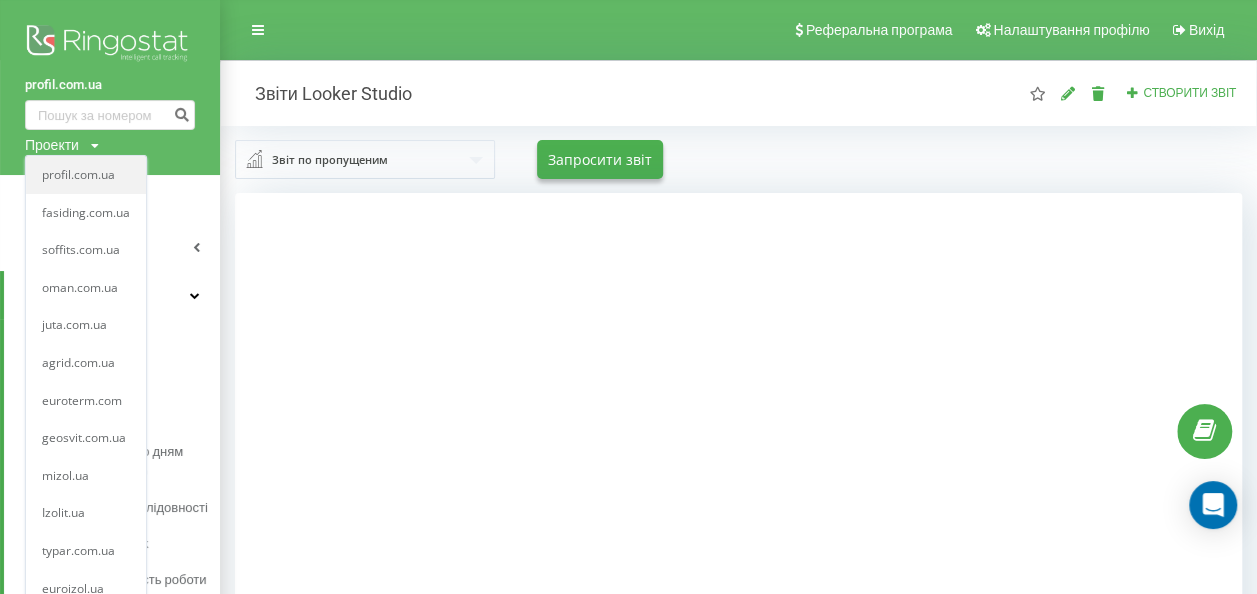 click on "profil.com.ua" at bounding box center (86, 175) 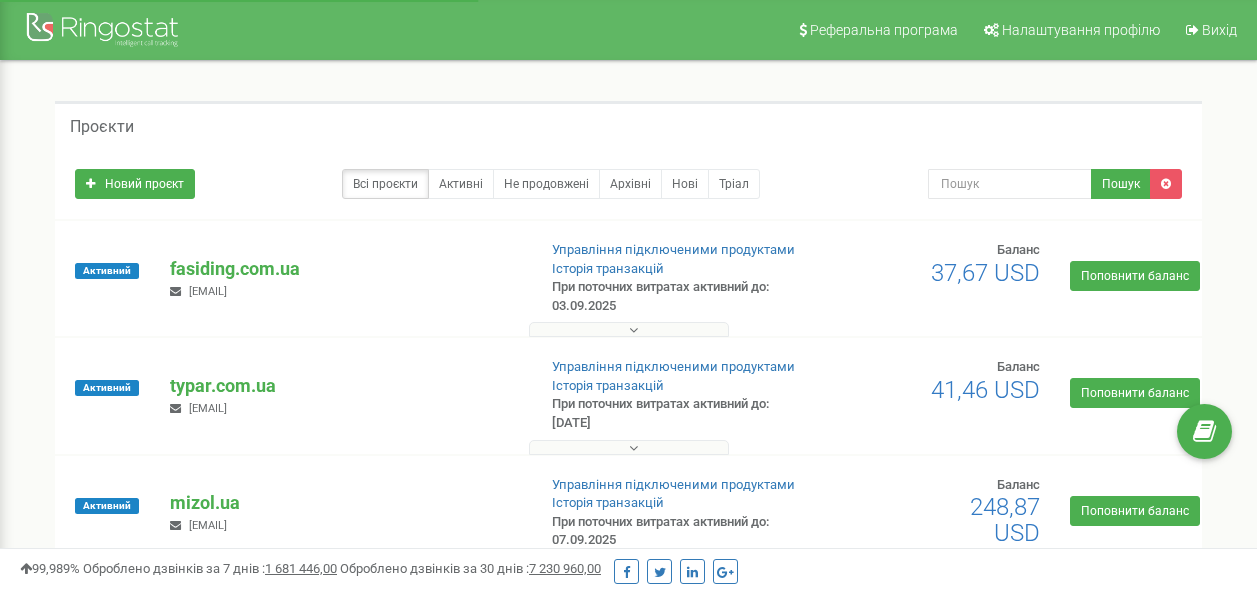 scroll, scrollTop: 0, scrollLeft: 0, axis: both 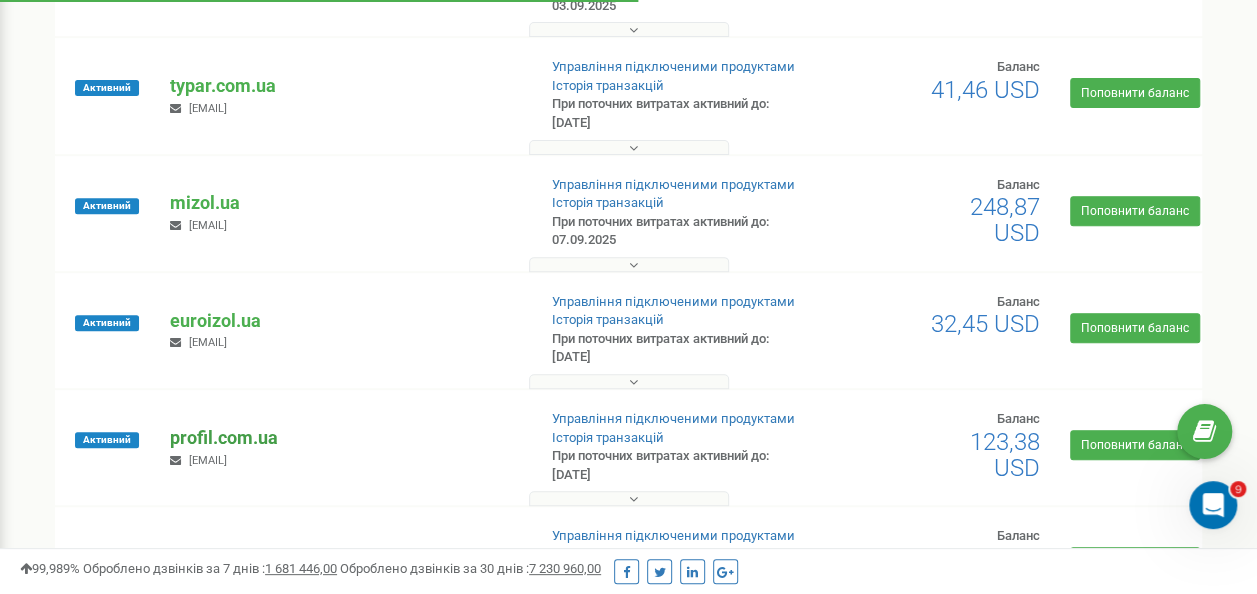 click on "profil.com.ua" at bounding box center (344, 438) 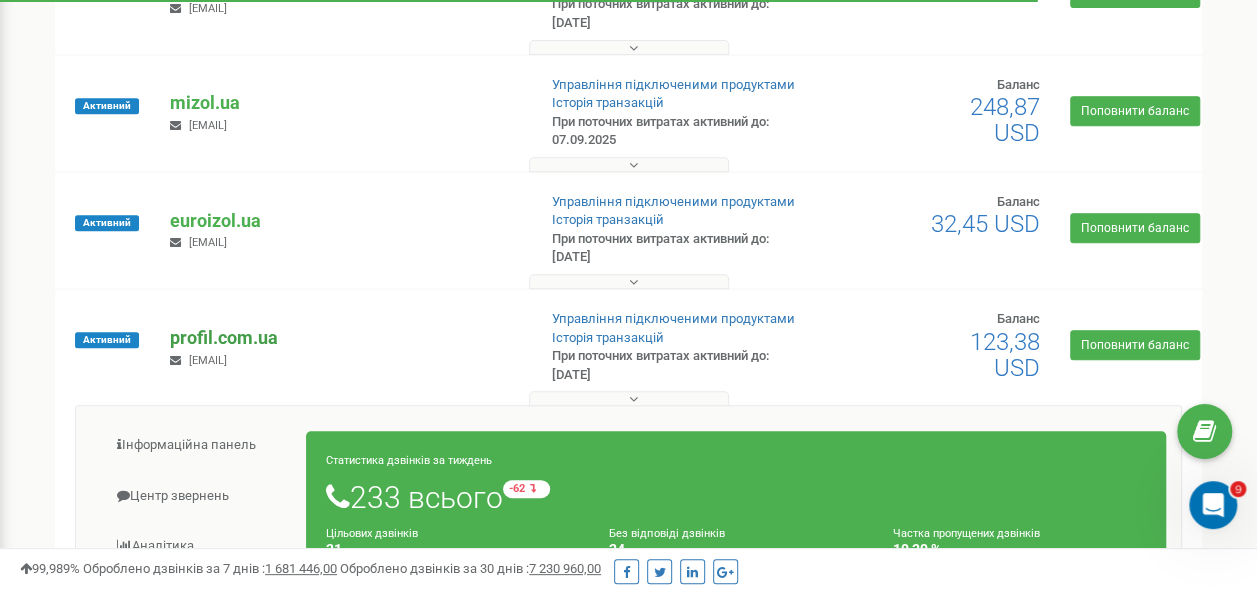scroll, scrollTop: 500, scrollLeft: 0, axis: vertical 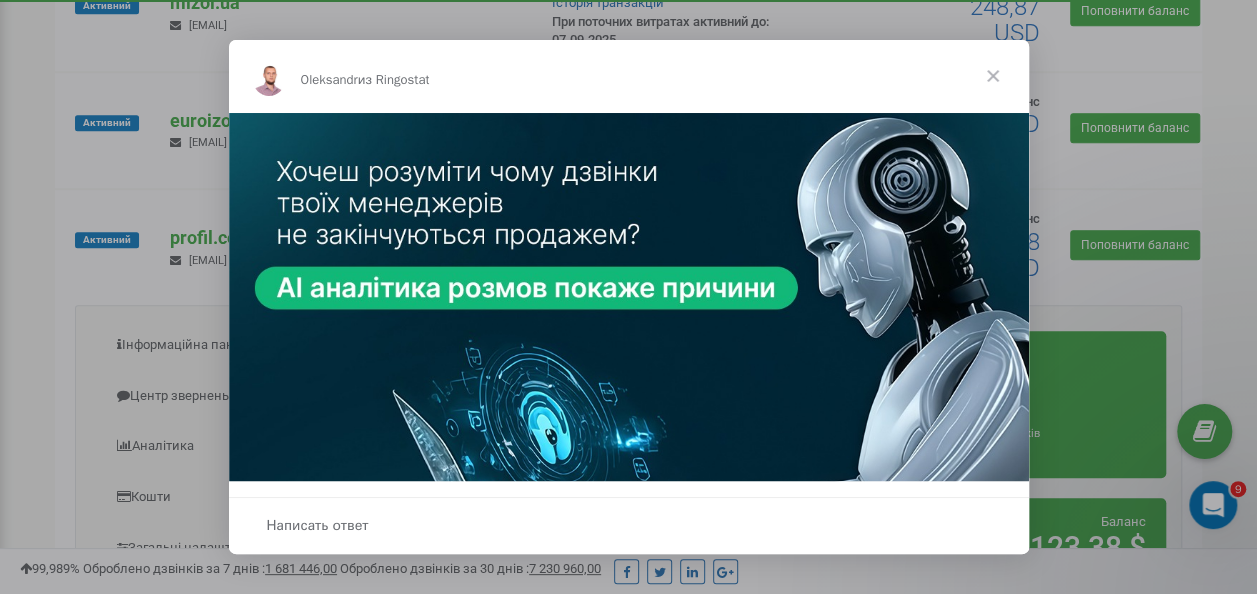 click at bounding box center [993, 76] 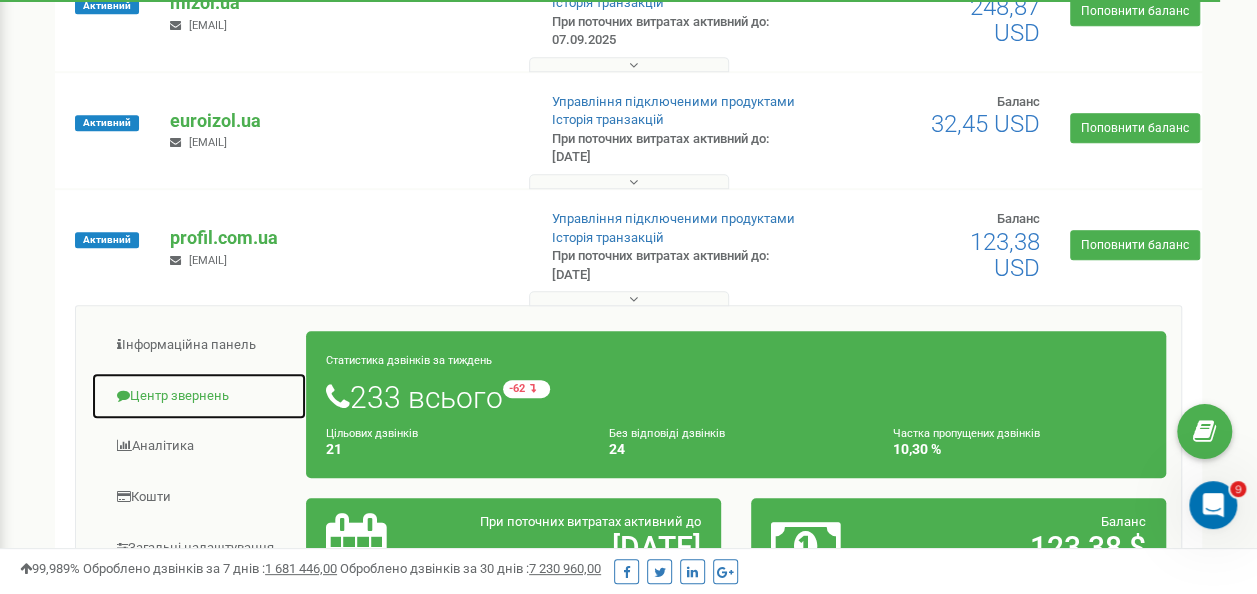 click on "Центр звернень" at bounding box center (199, 396) 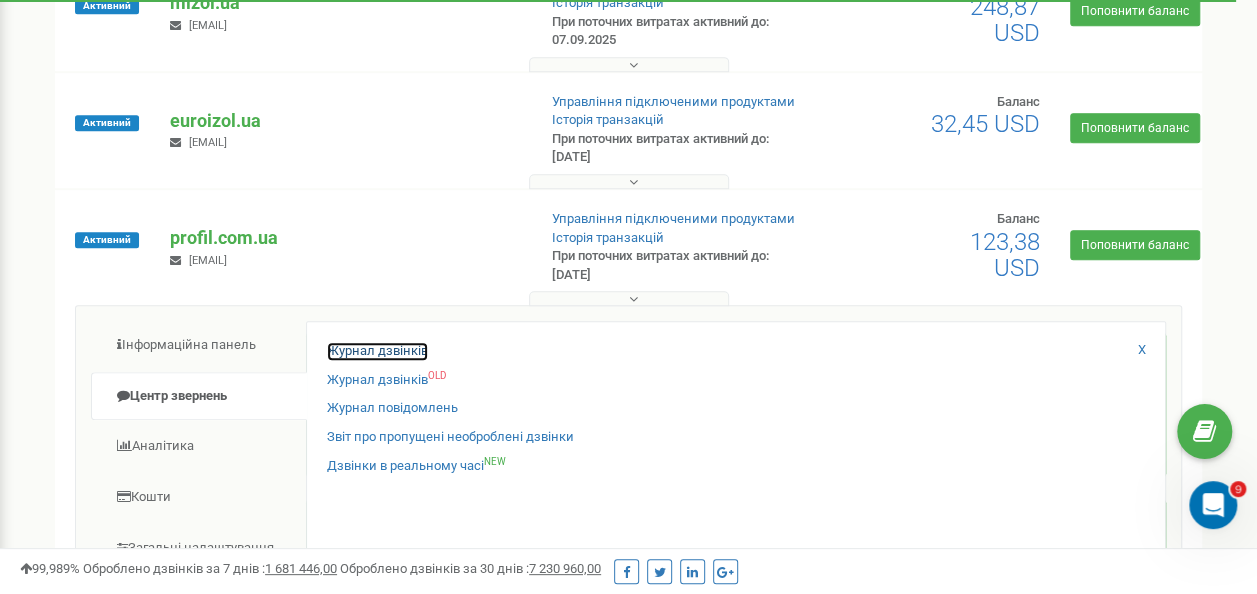 click on "Журнал дзвінків" at bounding box center (377, 351) 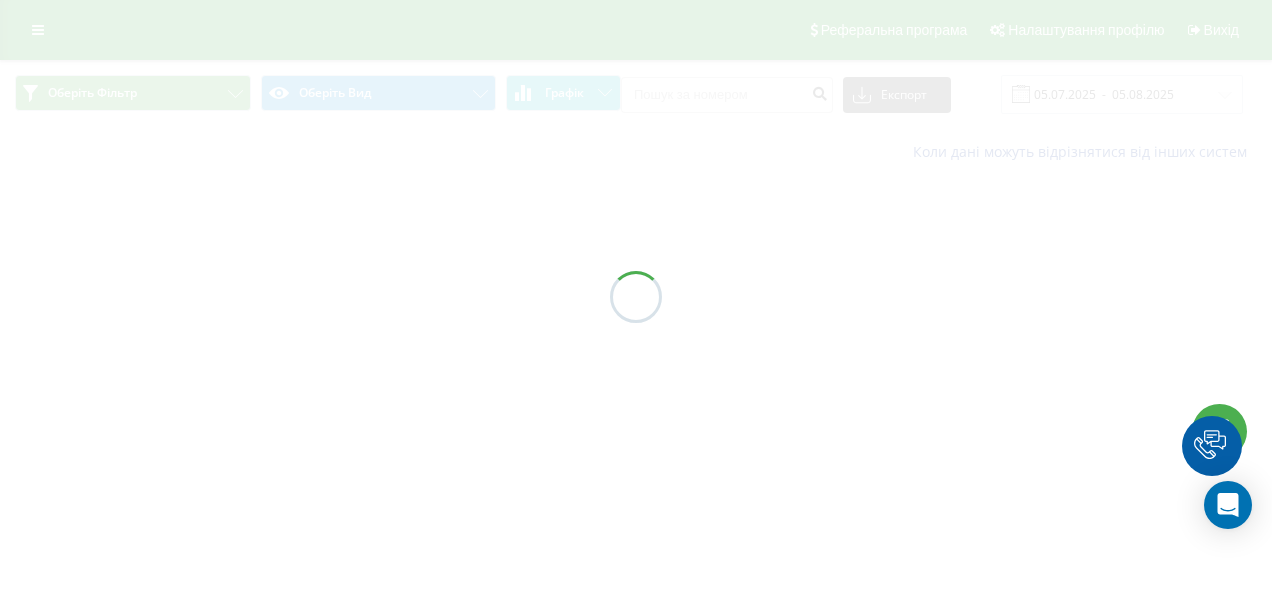 scroll, scrollTop: 0, scrollLeft: 0, axis: both 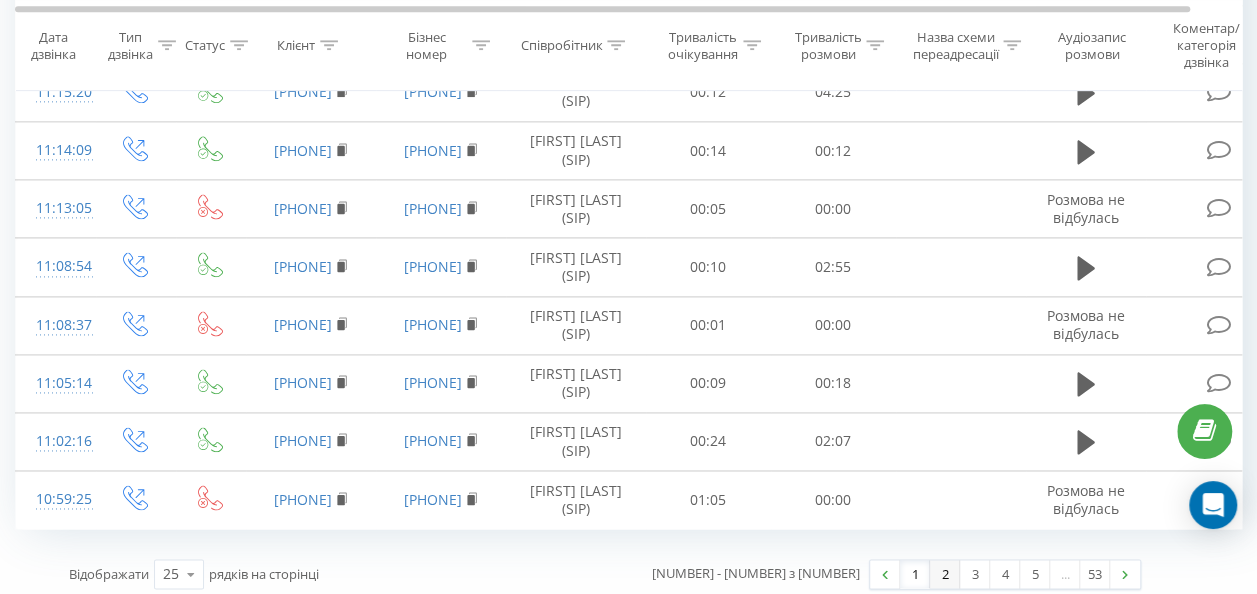 click on "2" at bounding box center [945, 574] 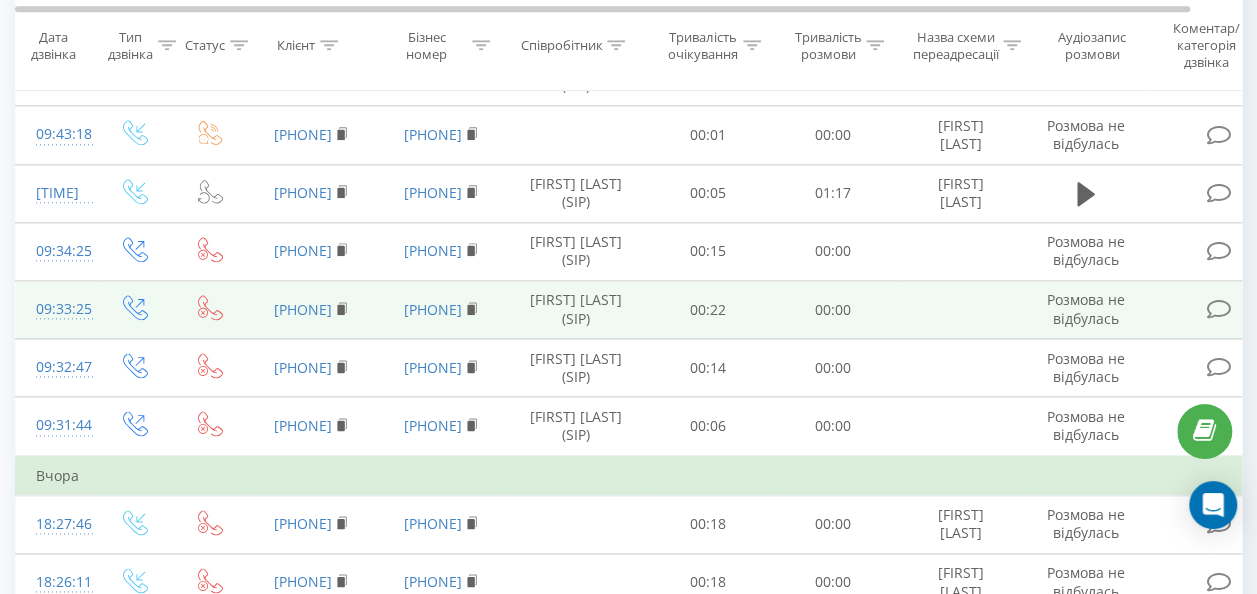 scroll, scrollTop: 598, scrollLeft: 0, axis: vertical 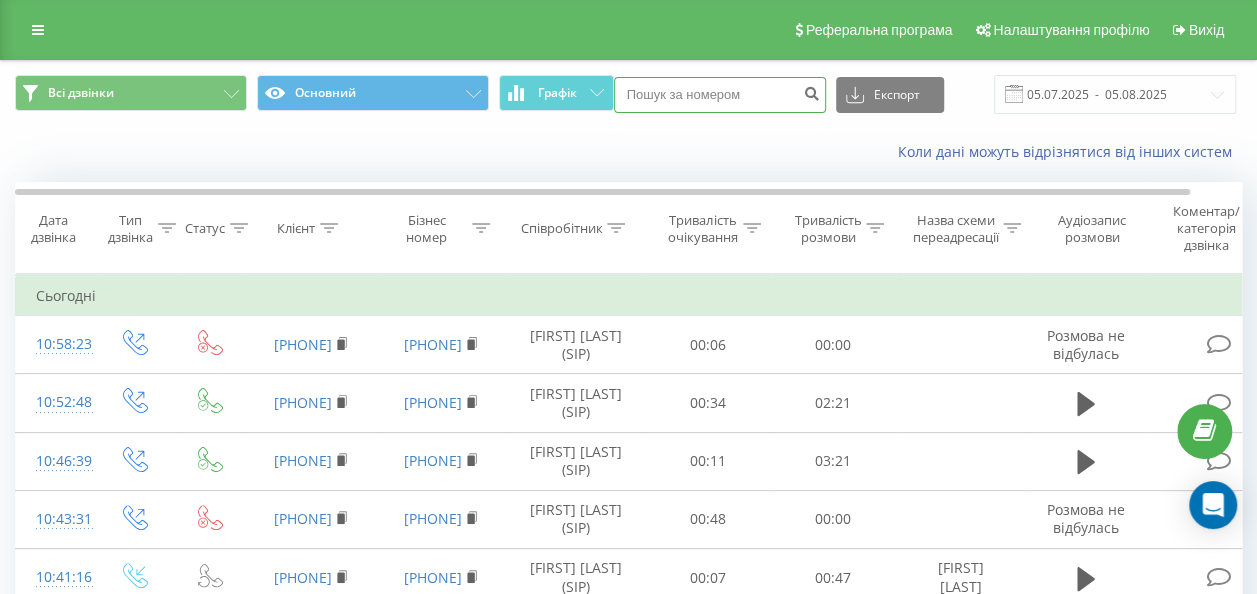 click at bounding box center (720, 95) 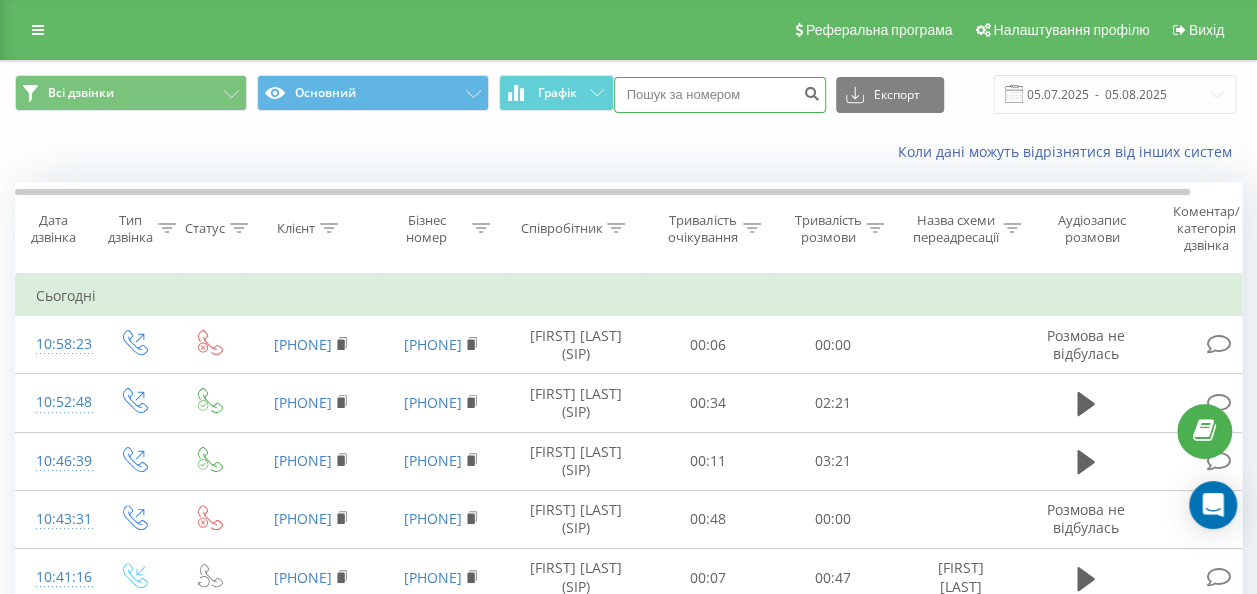 paste on "380982689777" 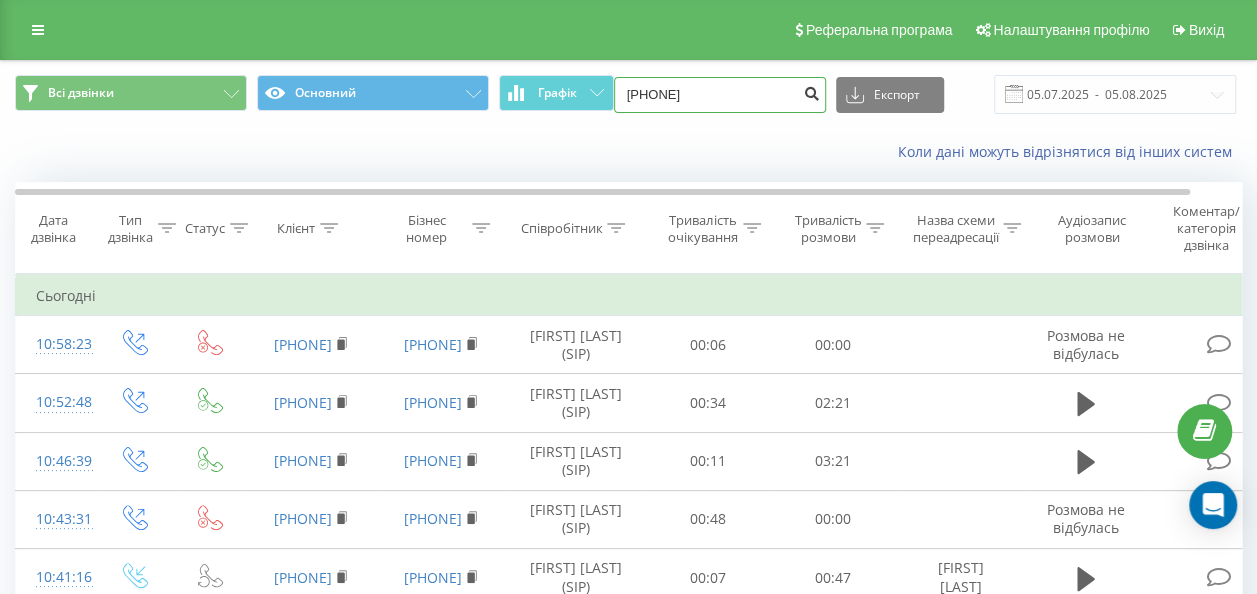 type on "380982689777" 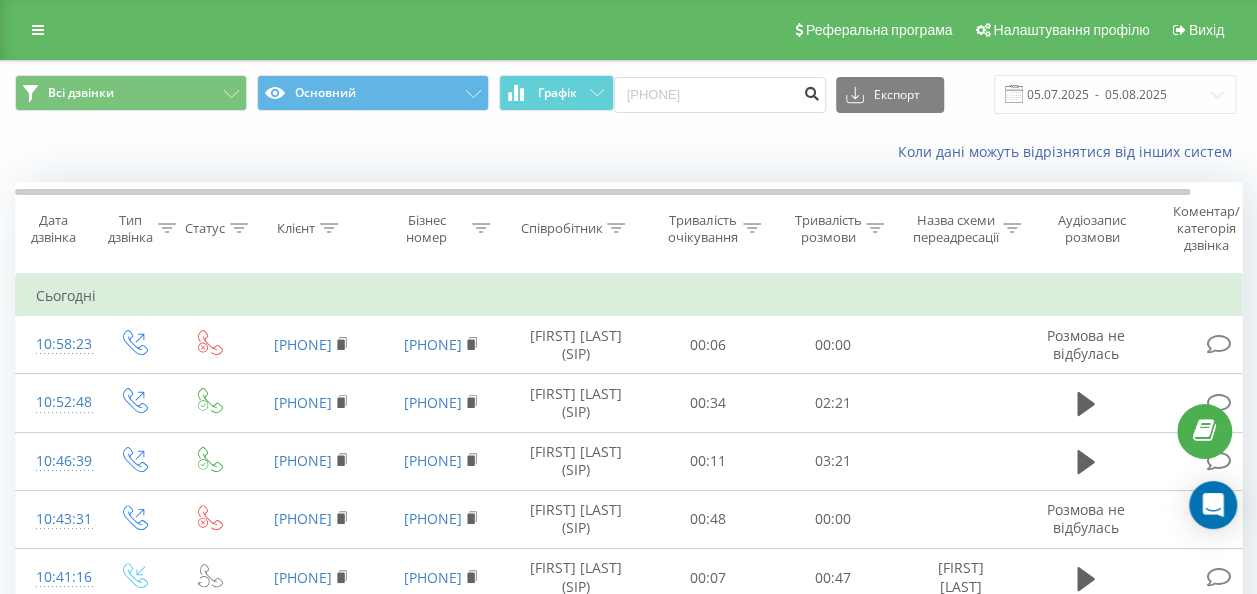 click at bounding box center [812, 91] 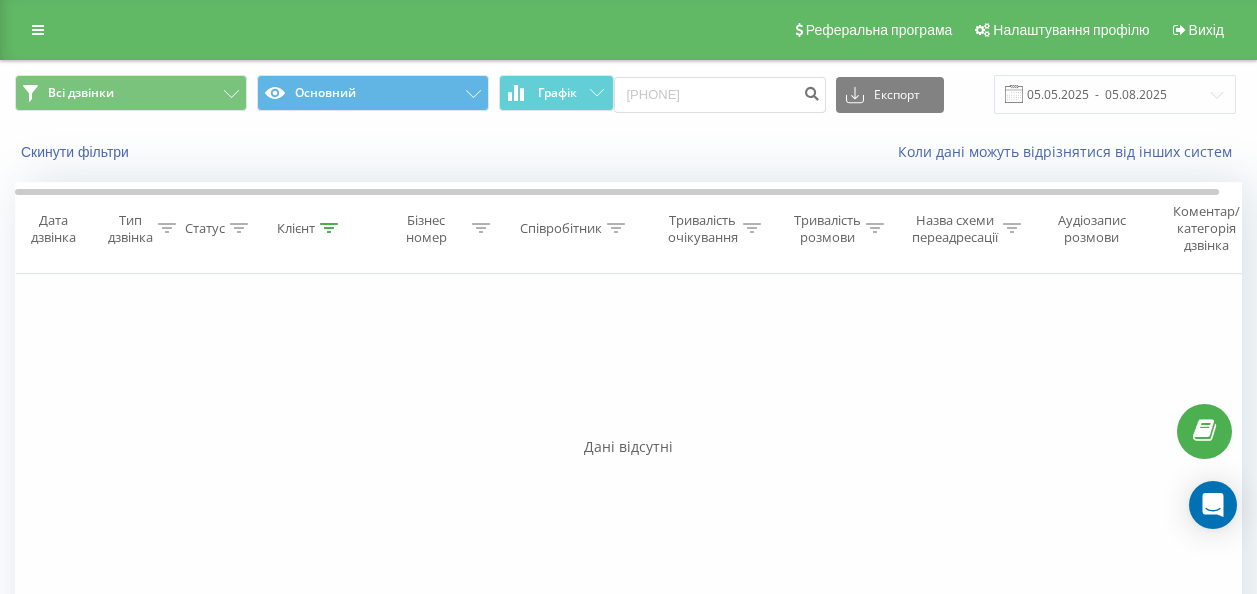 scroll, scrollTop: 0, scrollLeft: 0, axis: both 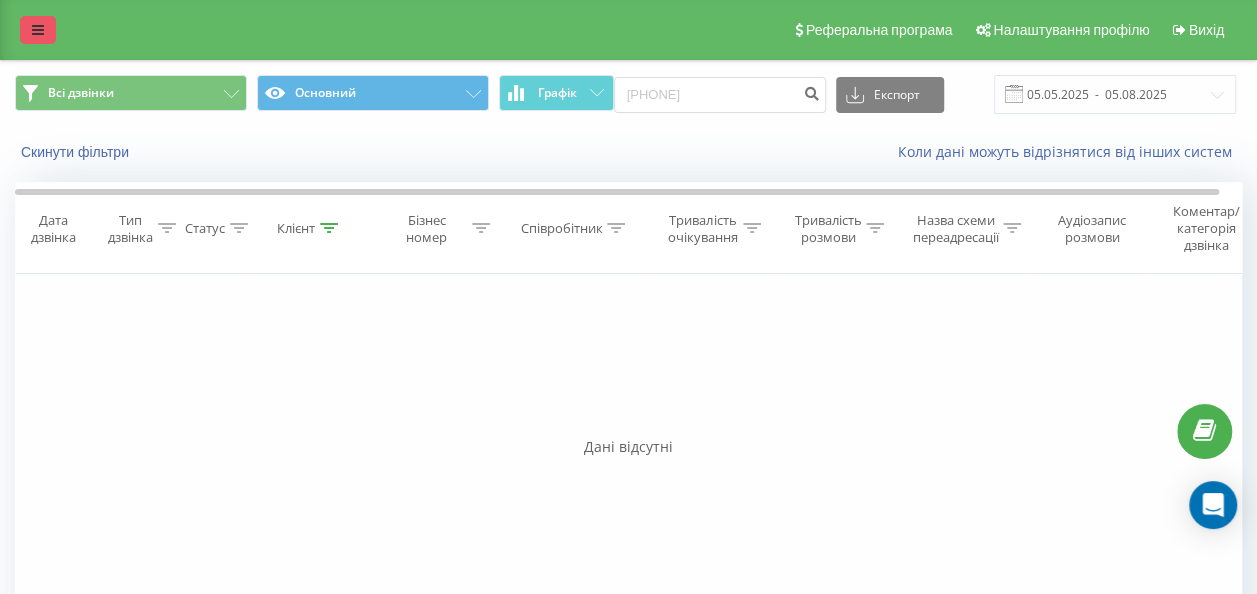 click at bounding box center (38, 30) 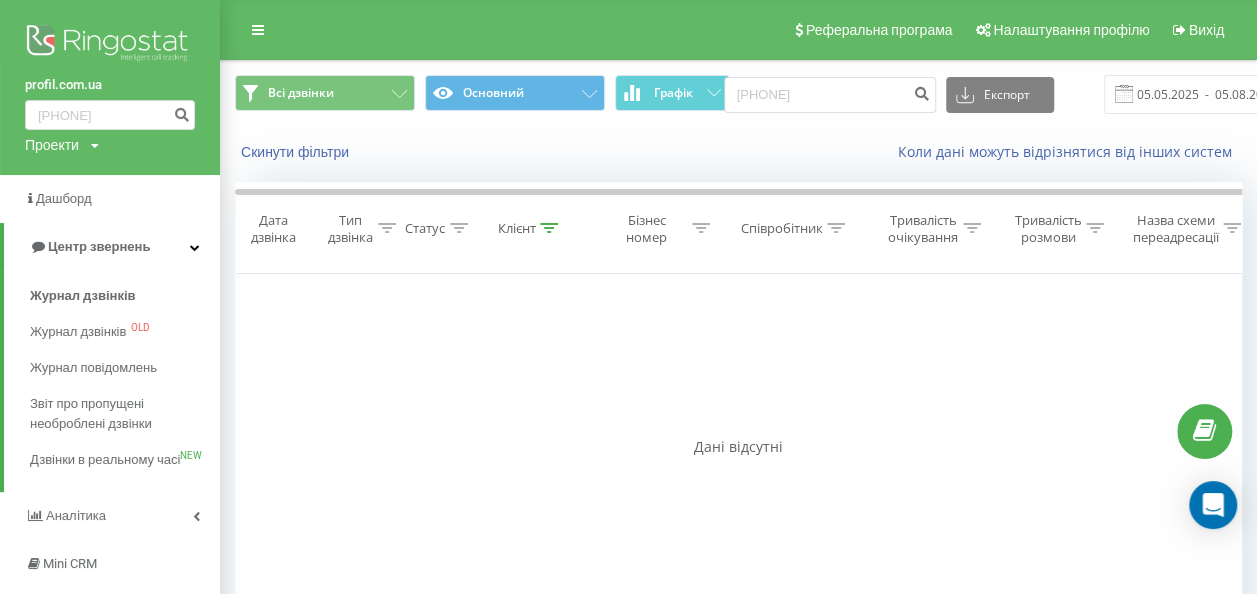 click at bounding box center (95, 146) 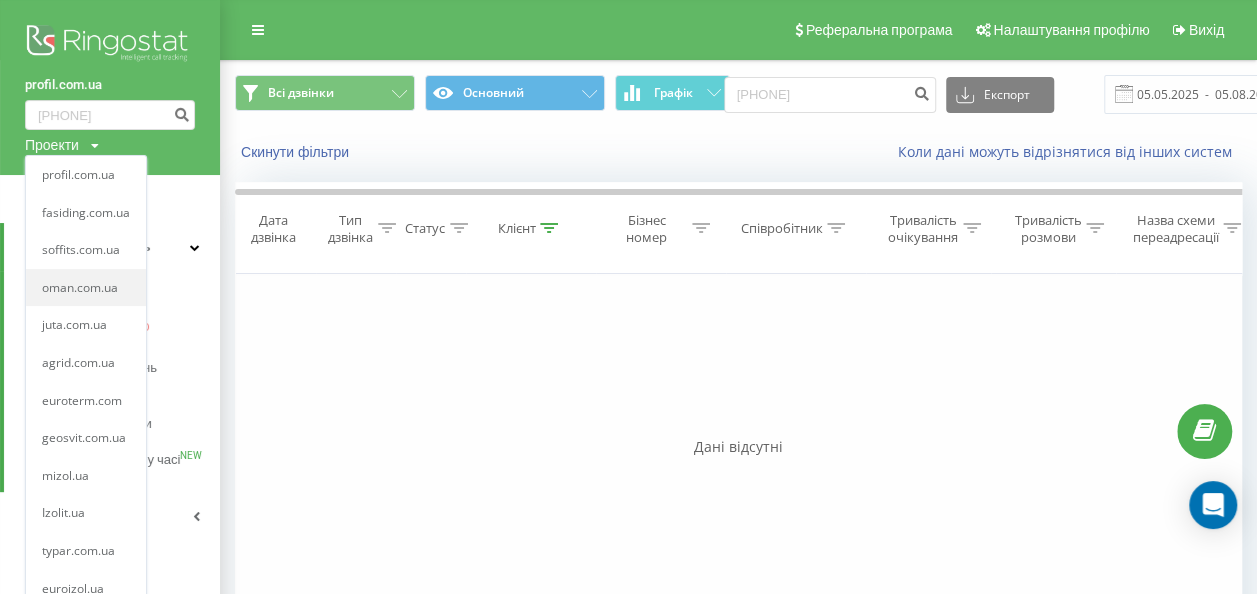 click on "oman.com.ua" at bounding box center [86, 288] 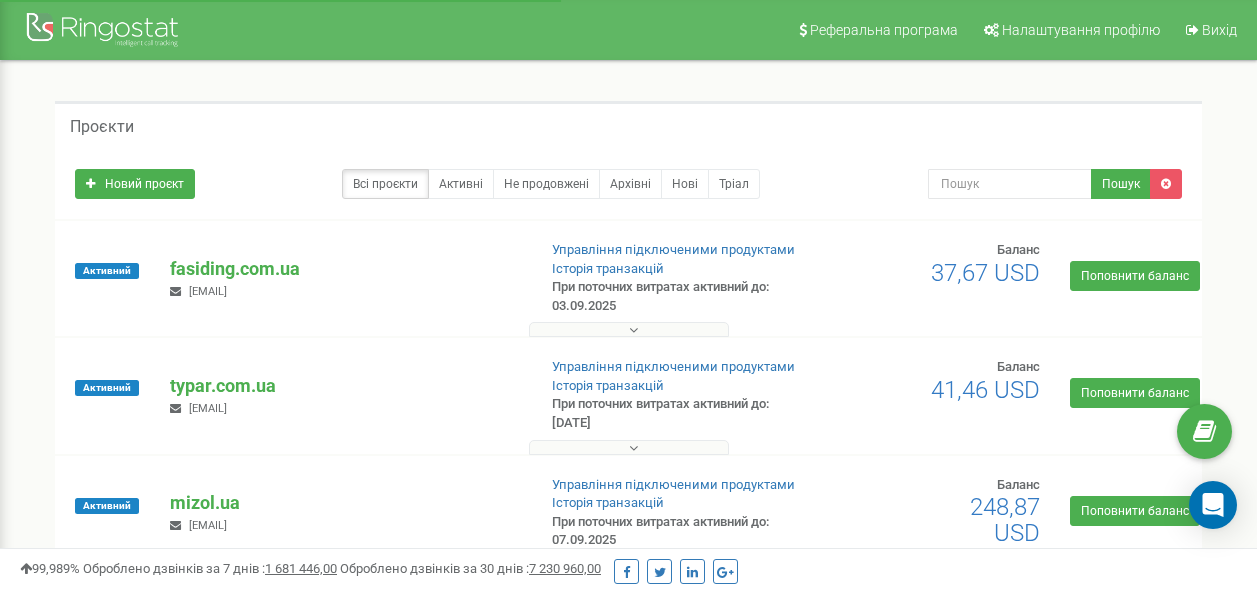 scroll, scrollTop: 0, scrollLeft: 0, axis: both 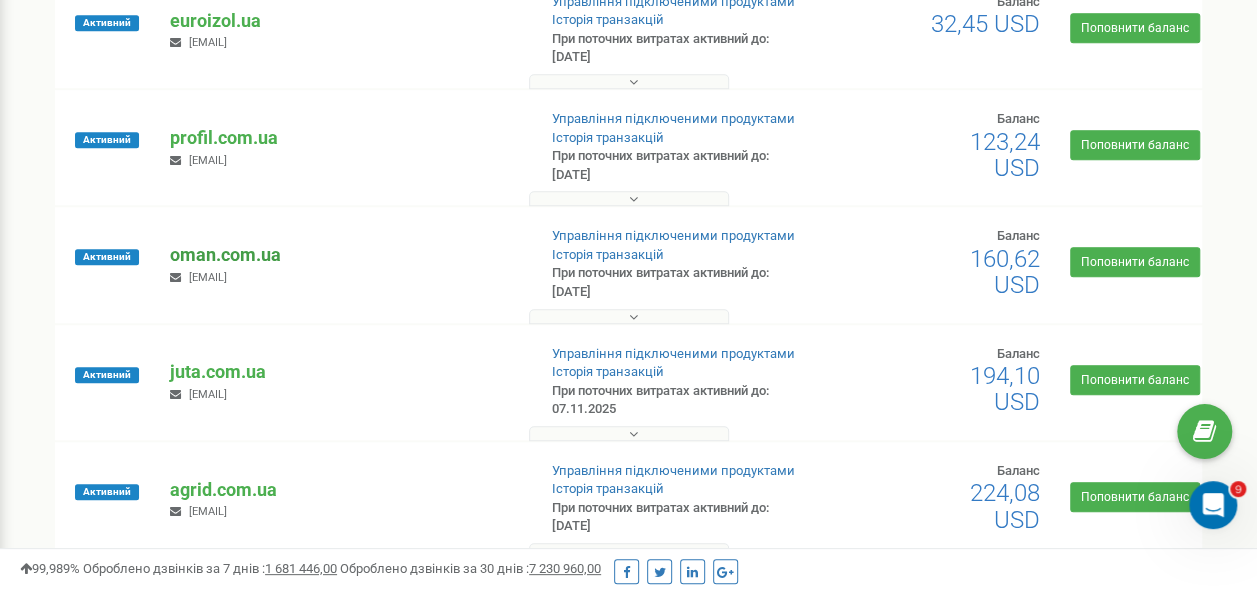 click on "oman.com.ua" at bounding box center [344, 255] 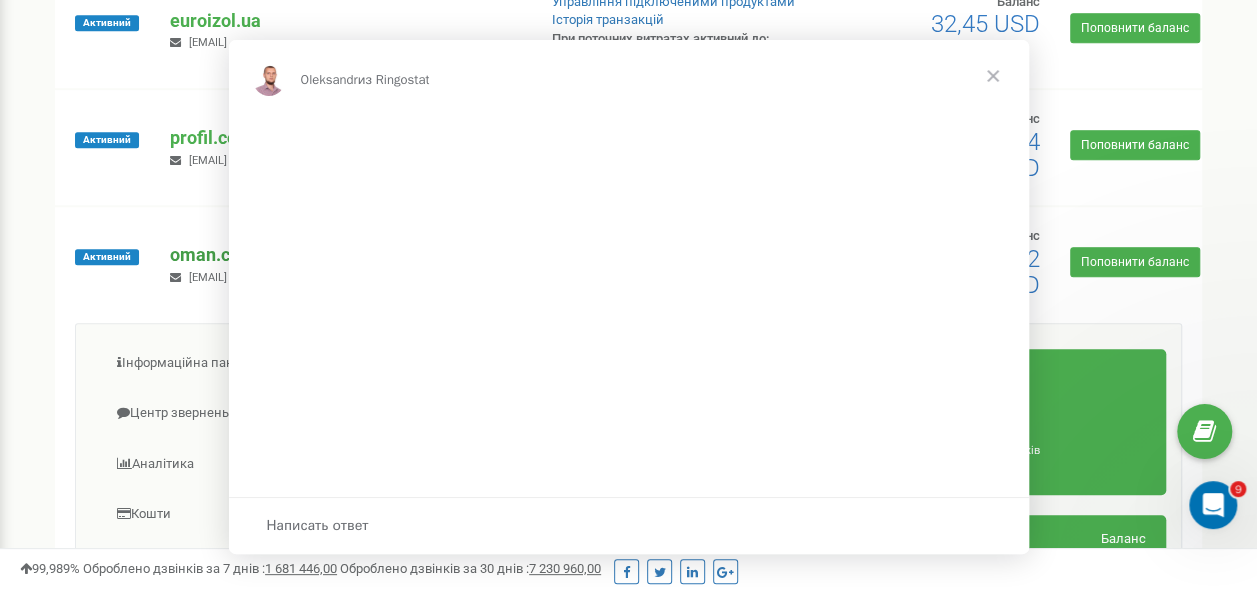 scroll, scrollTop: 0, scrollLeft: 0, axis: both 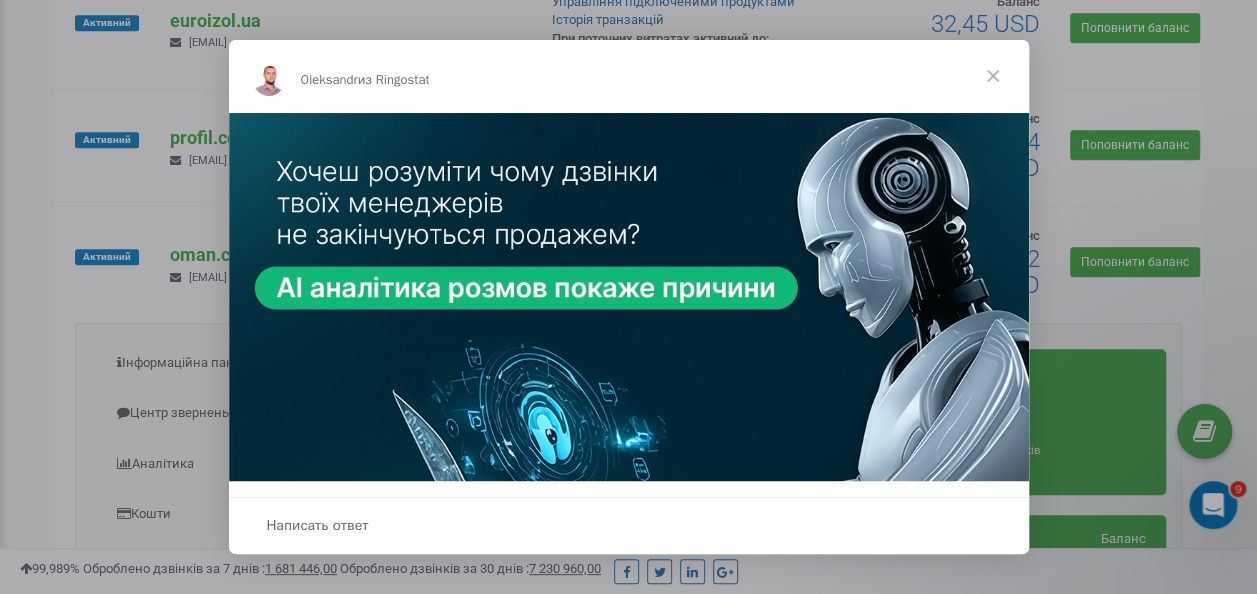 click at bounding box center (993, 76) 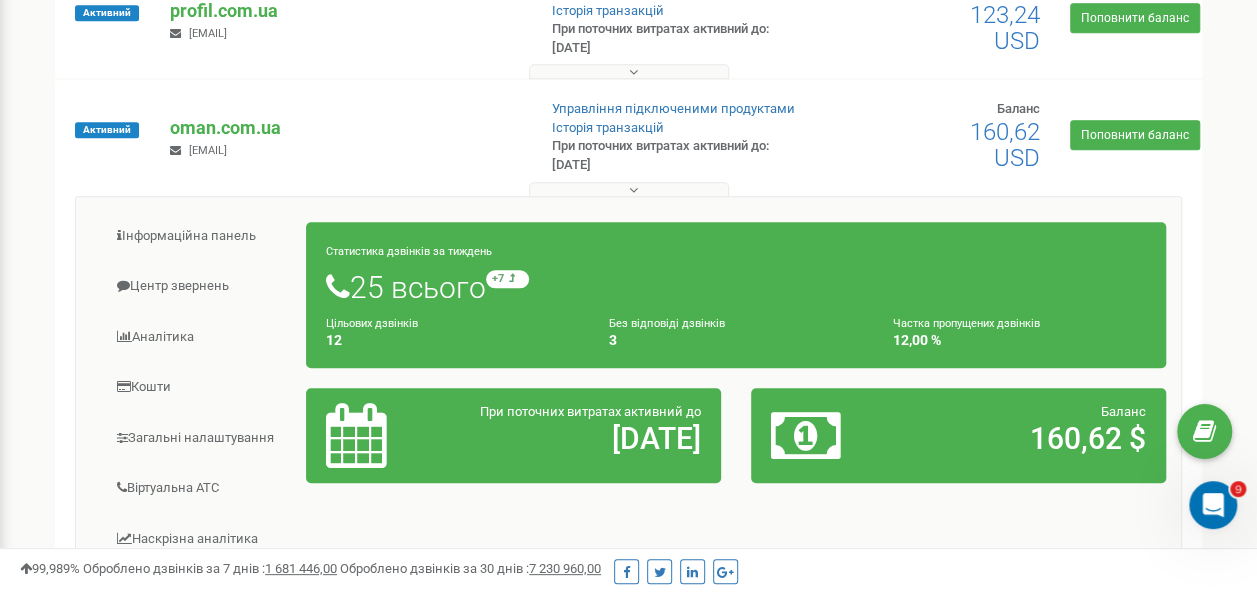 scroll, scrollTop: 800, scrollLeft: 0, axis: vertical 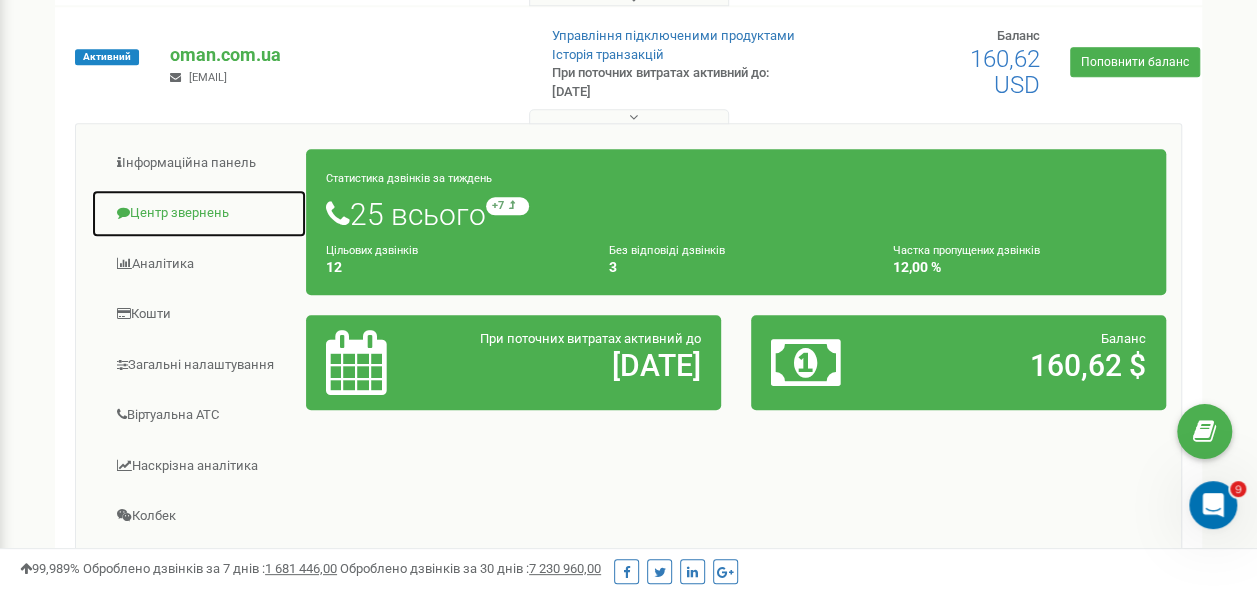 click on "Центр звернень" at bounding box center [199, 213] 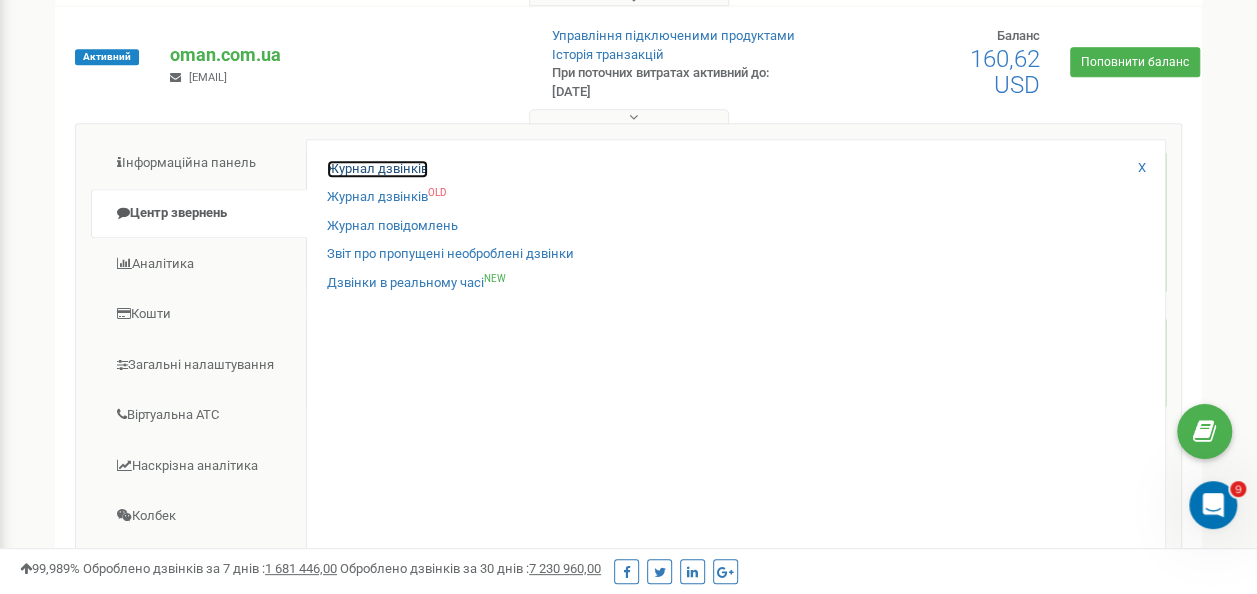 click on "Журнал дзвінків" at bounding box center [377, 169] 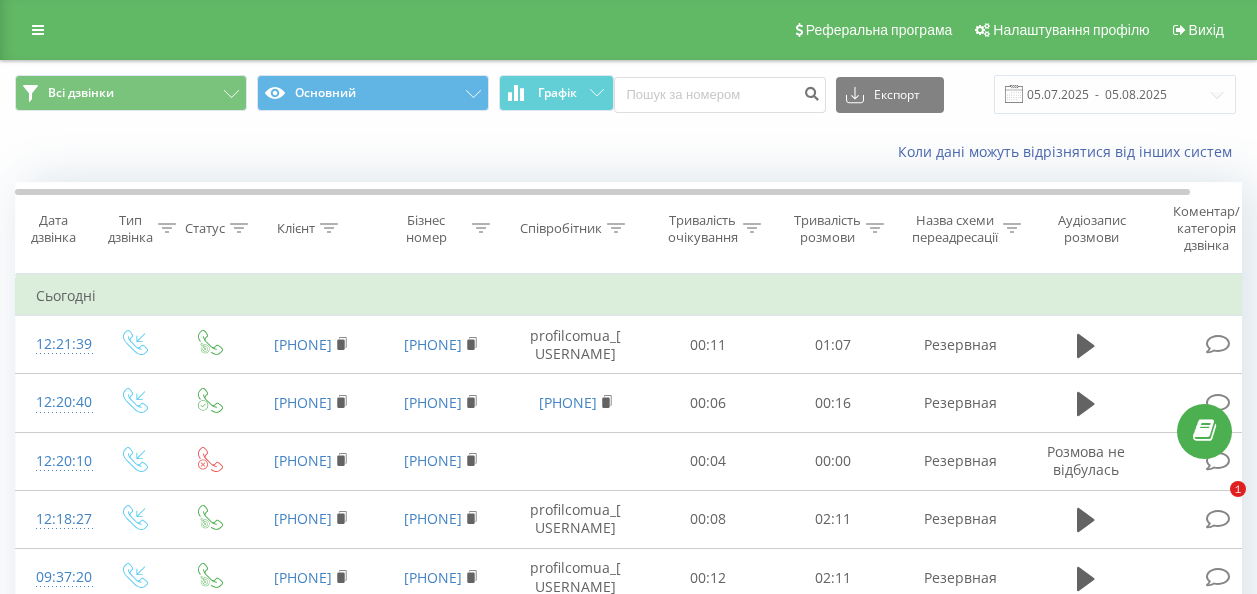 scroll, scrollTop: 0, scrollLeft: 0, axis: both 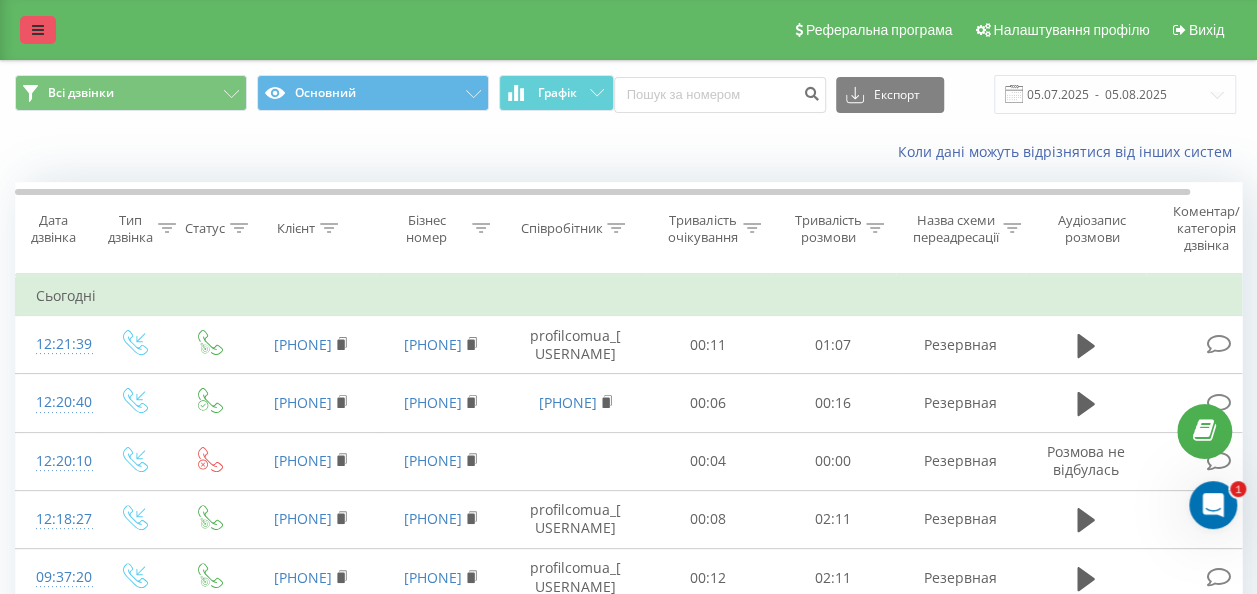 click at bounding box center (38, 30) 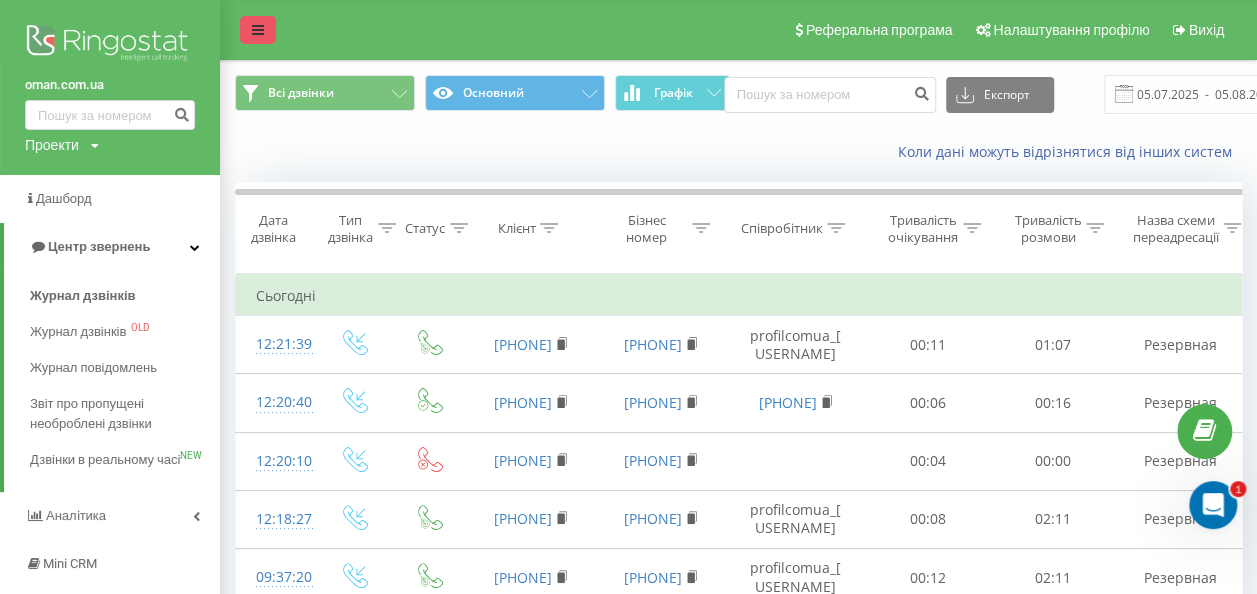 click on "oman.com.ua Проекти profil.com.ua fasiding.com.ua soffits.com.ua oman.com.ua juta.com.ua agrid.com.ua euroterm.com geosvit.com.ua mizol.ua Izolit.ua typar.com.ua euroizol.ua ramp.com.ua" at bounding box center [110, 87] 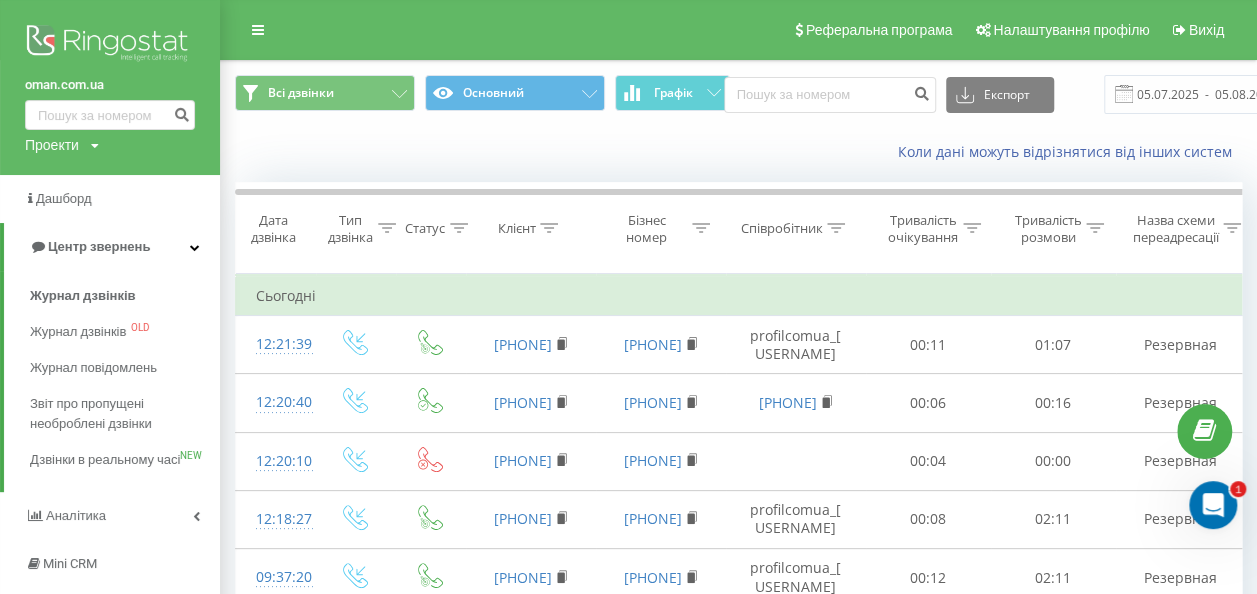 click on "Реферальна програма Налаштування профілю Вихід" at bounding box center (628, 30) 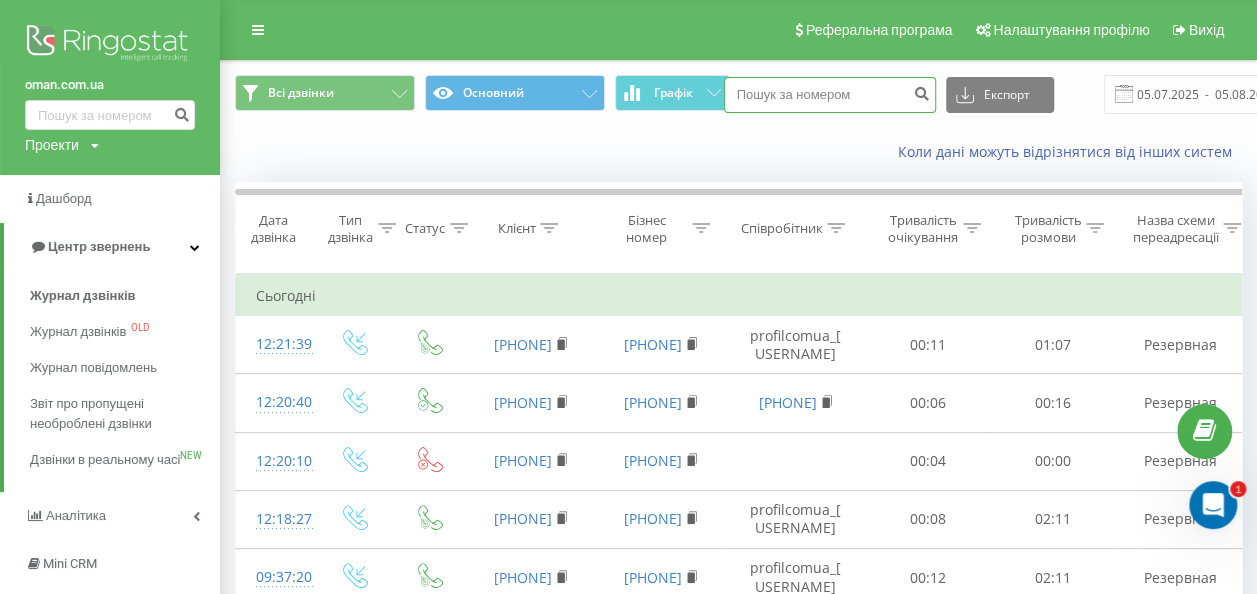 click at bounding box center [830, 95] 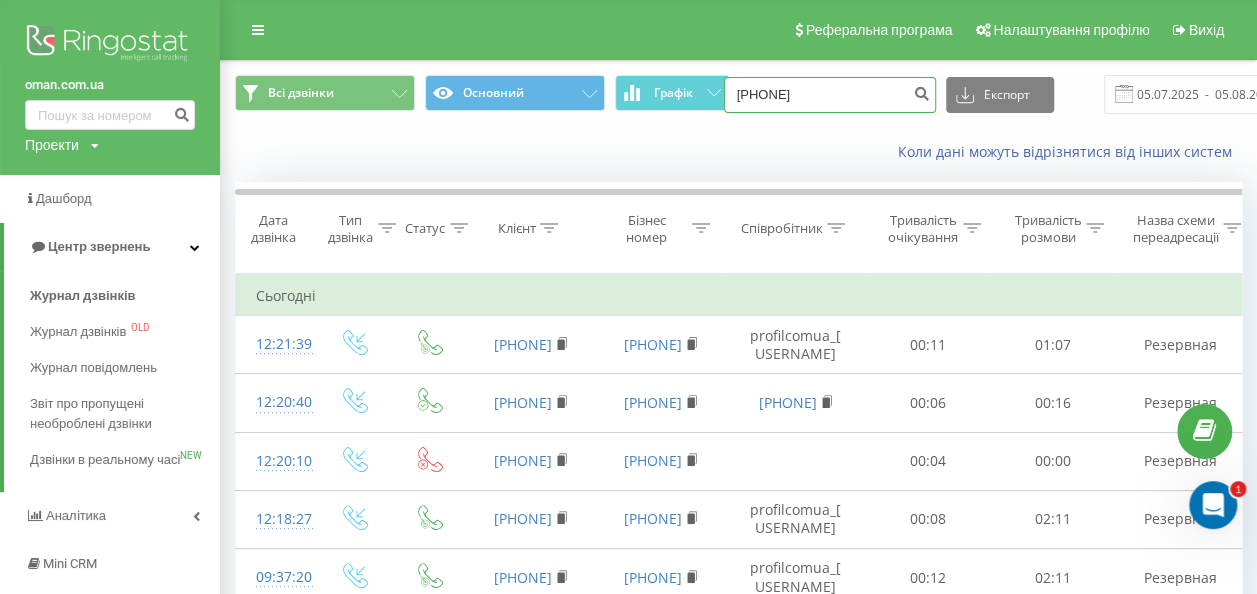 type on "[PHONE]" 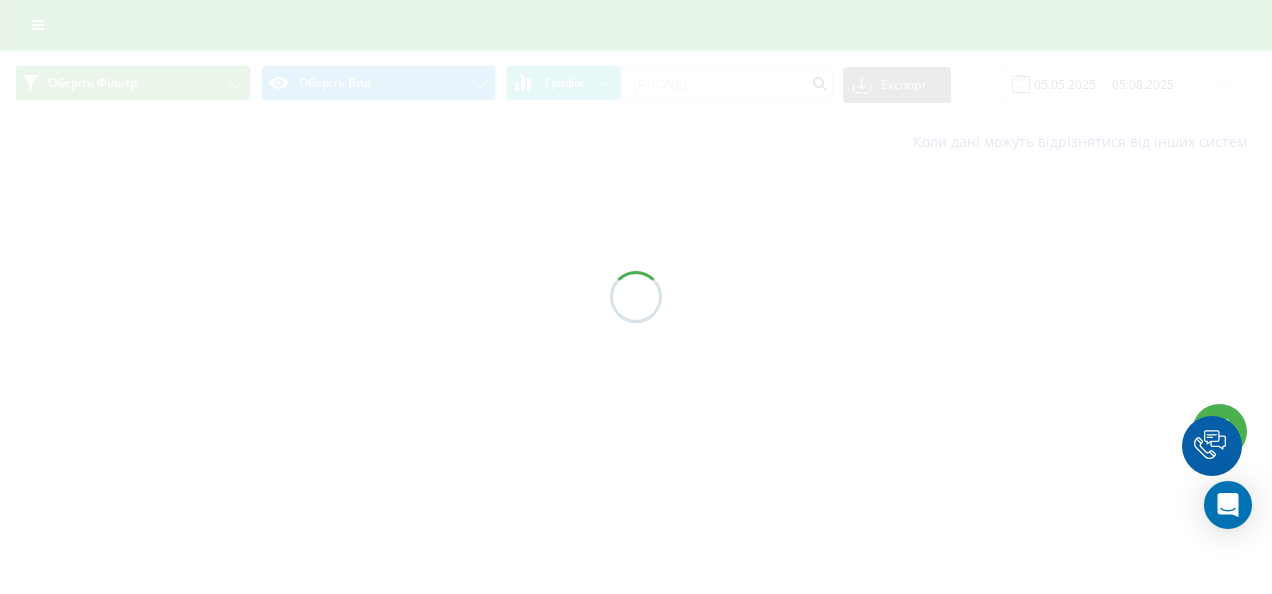 scroll, scrollTop: 0, scrollLeft: 0, axis: both 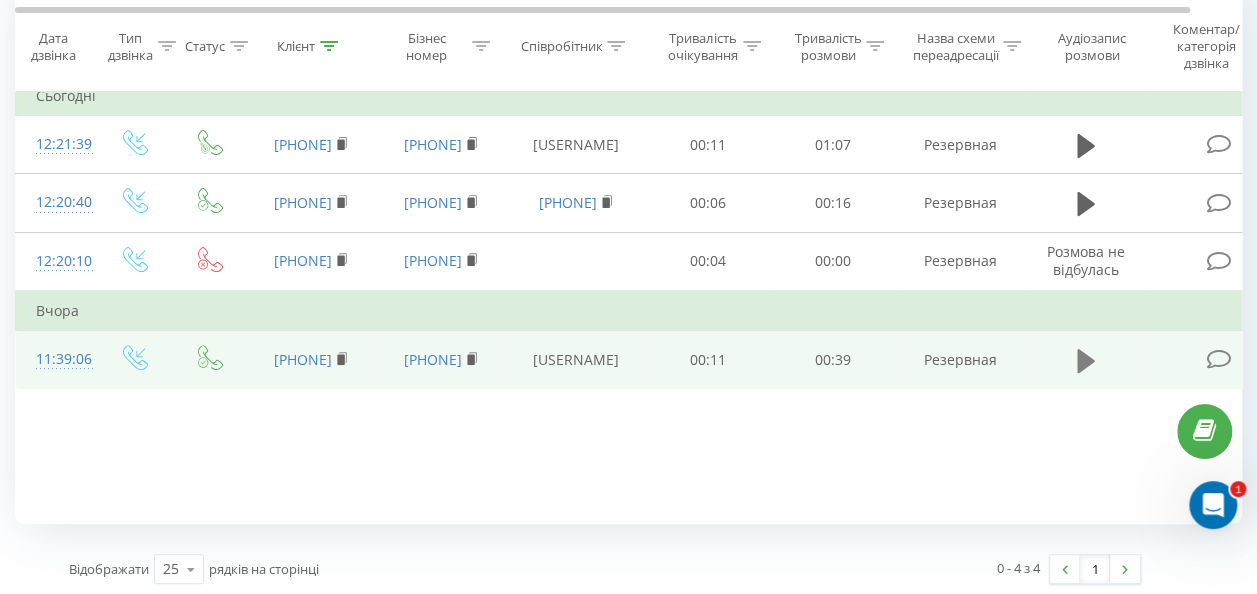 click 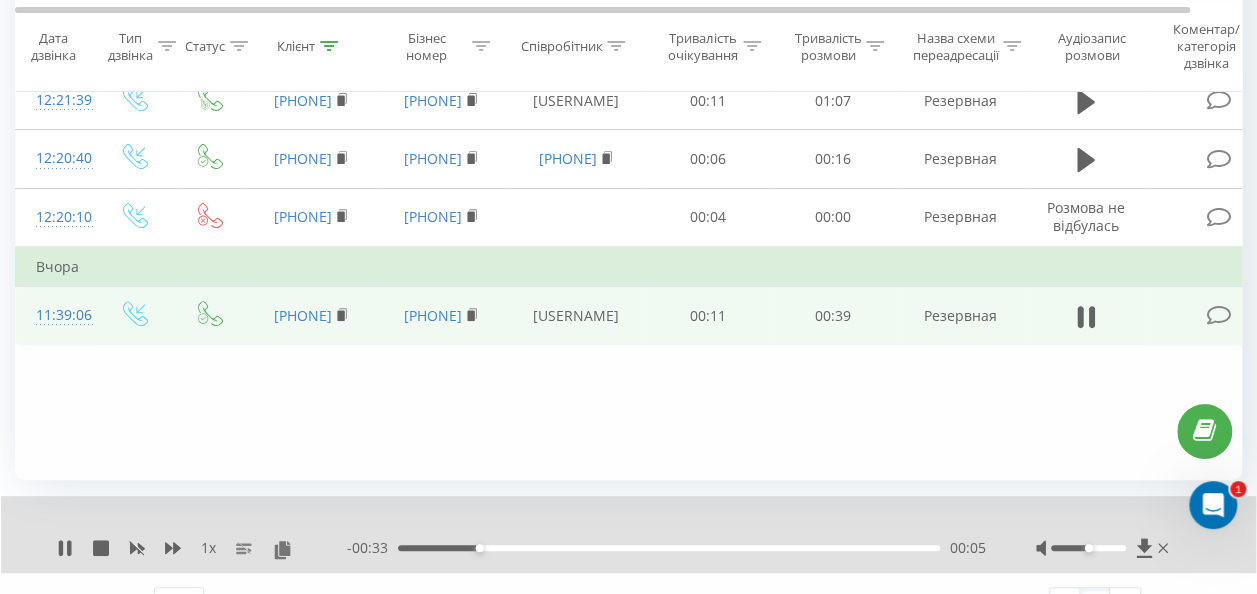 scroll, scrollTop: 281, scrollLeft: 0, axis: vertical 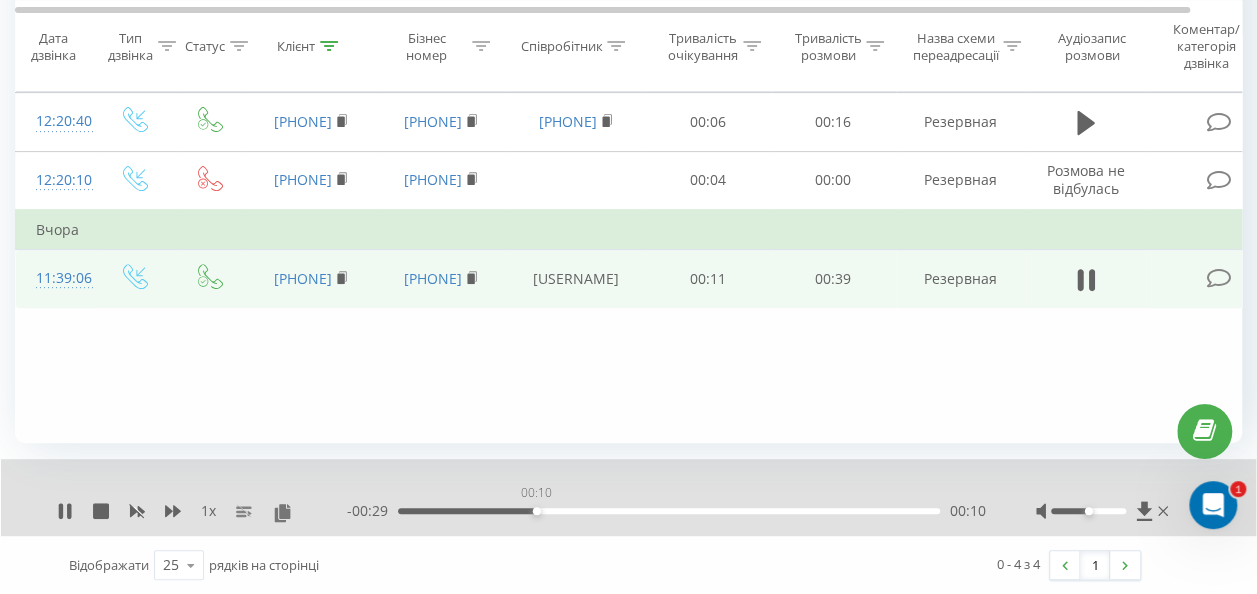 click on "00:10" at bounding box center [669, 511] 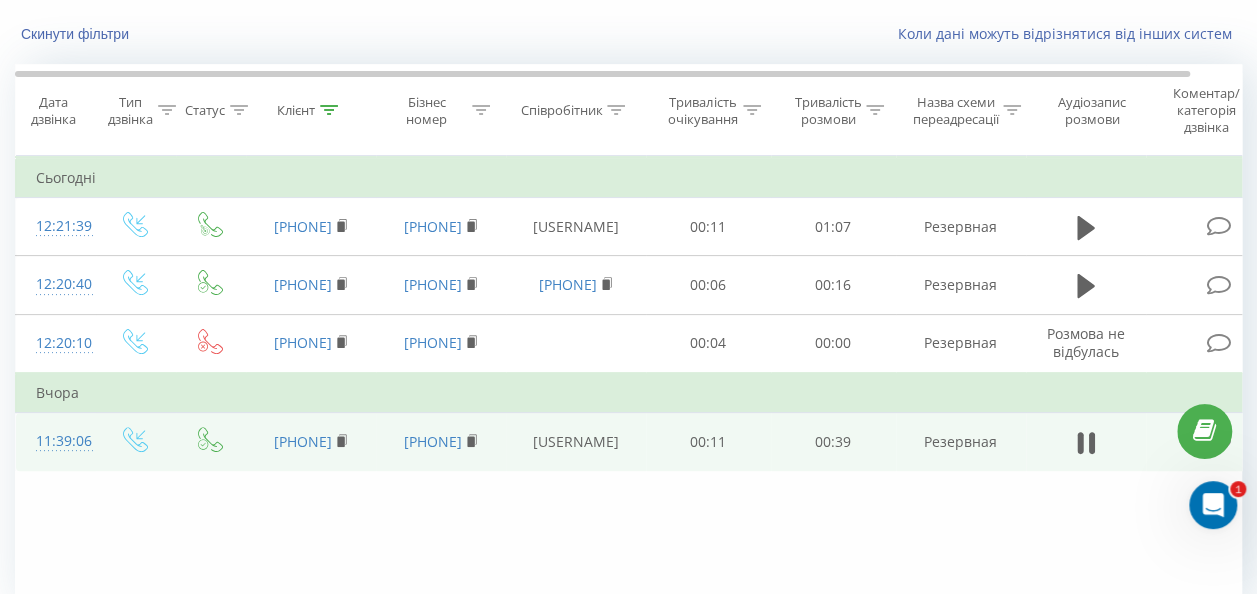 scroll, scrollTop: 81, scrollLeft: 0, axis: vertical 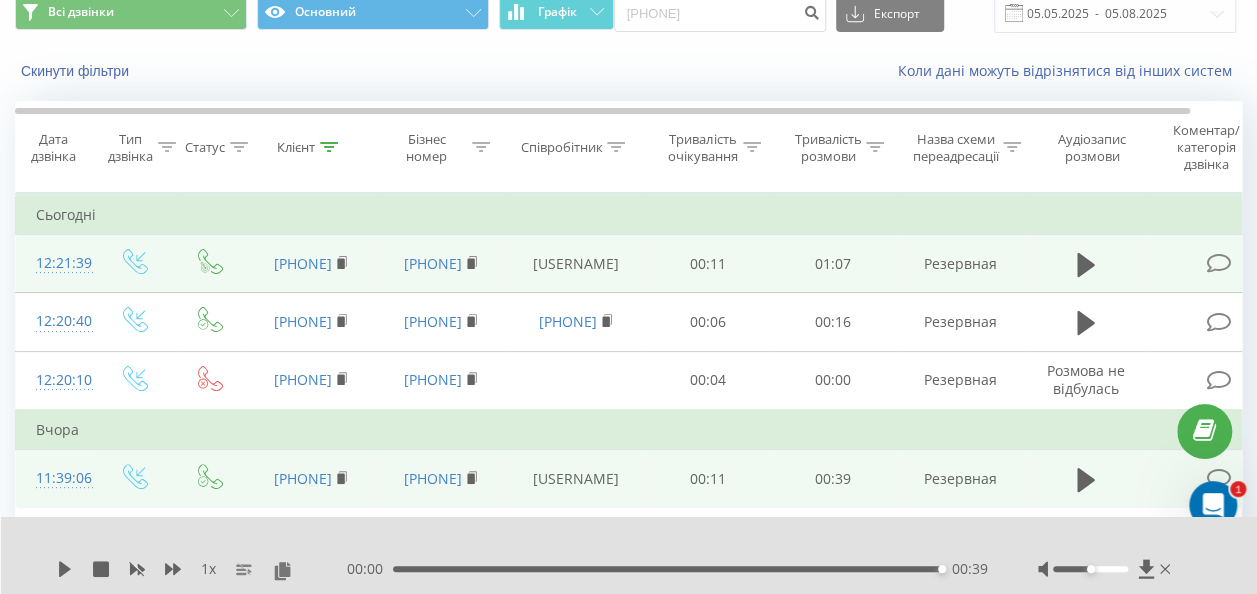 click 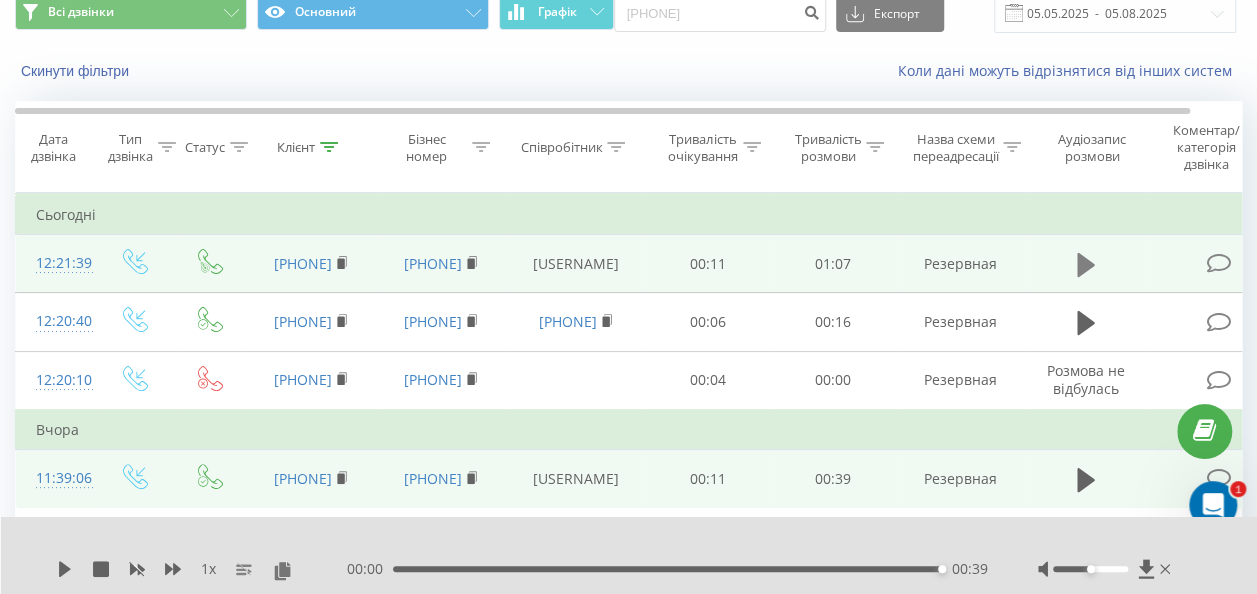 click at bounding box center [1086, 265] 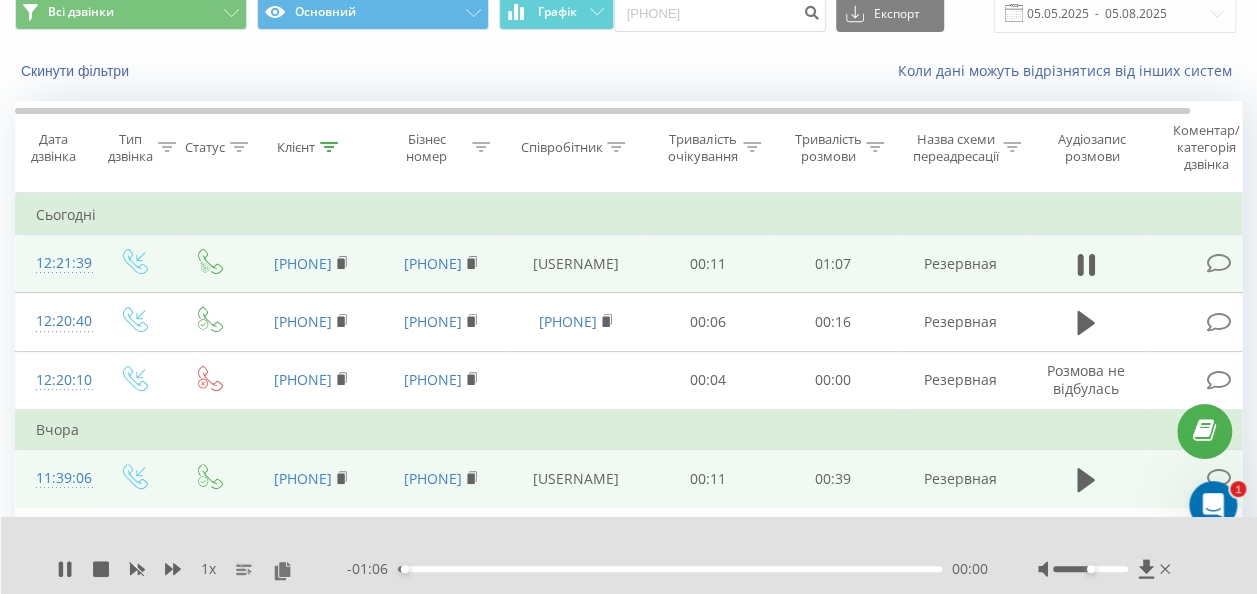 click on "- 01:06 00:00   00:00" at bounding box center (667, 569) 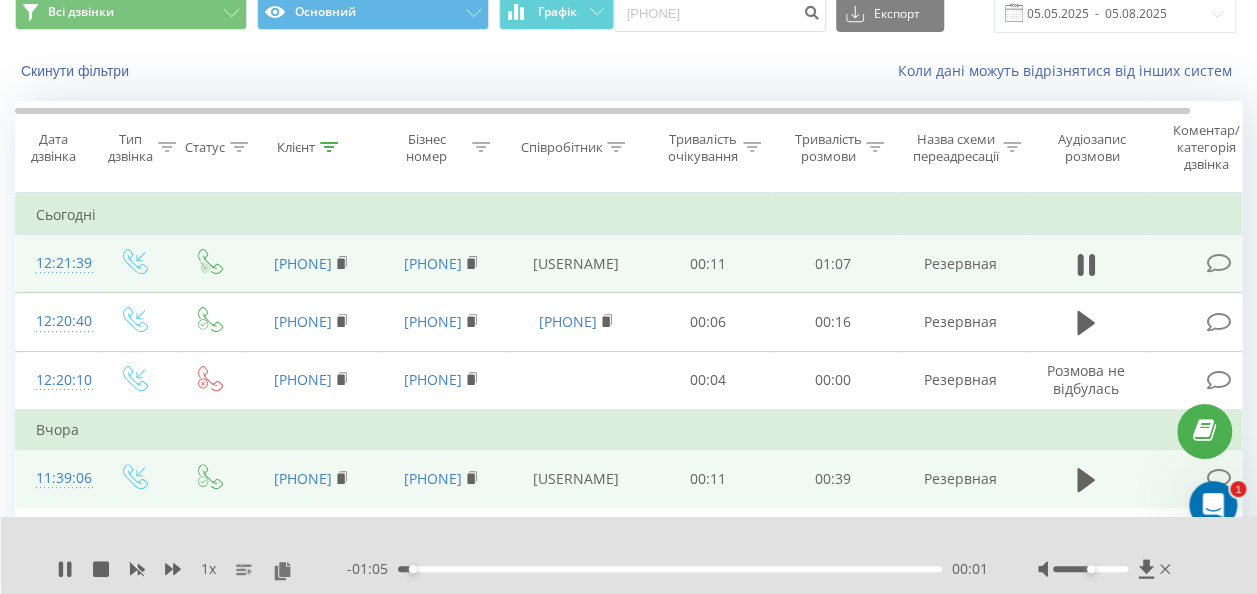 click on "00:01" at bounding box center (670, 569) 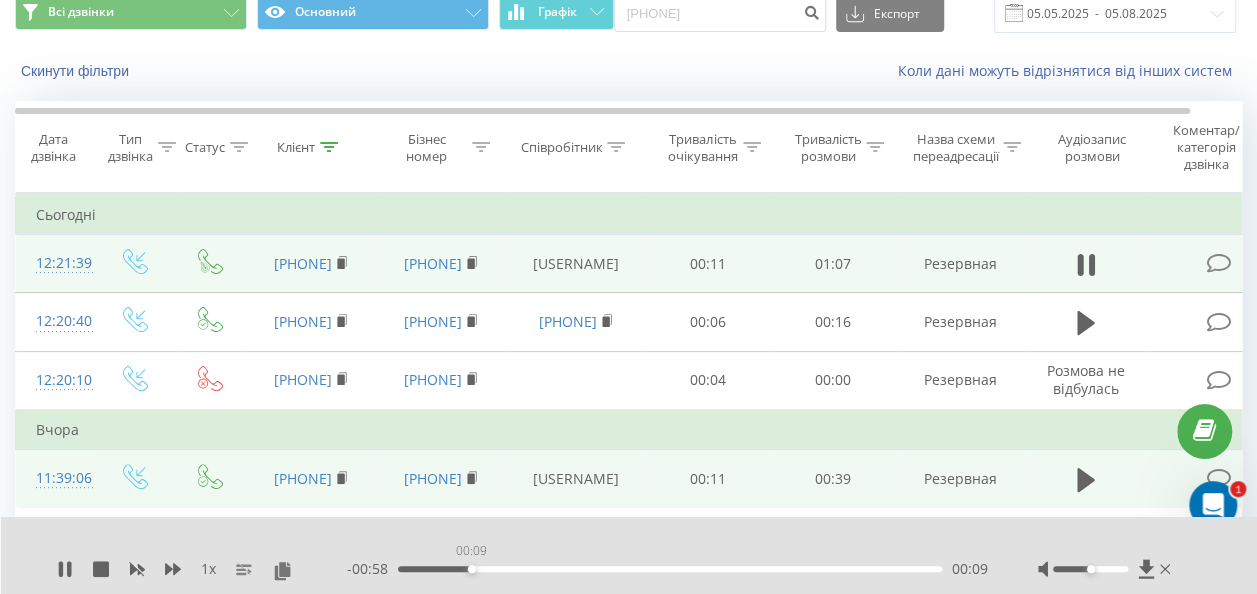 click on "00:09" at bounding box center [670, 569] 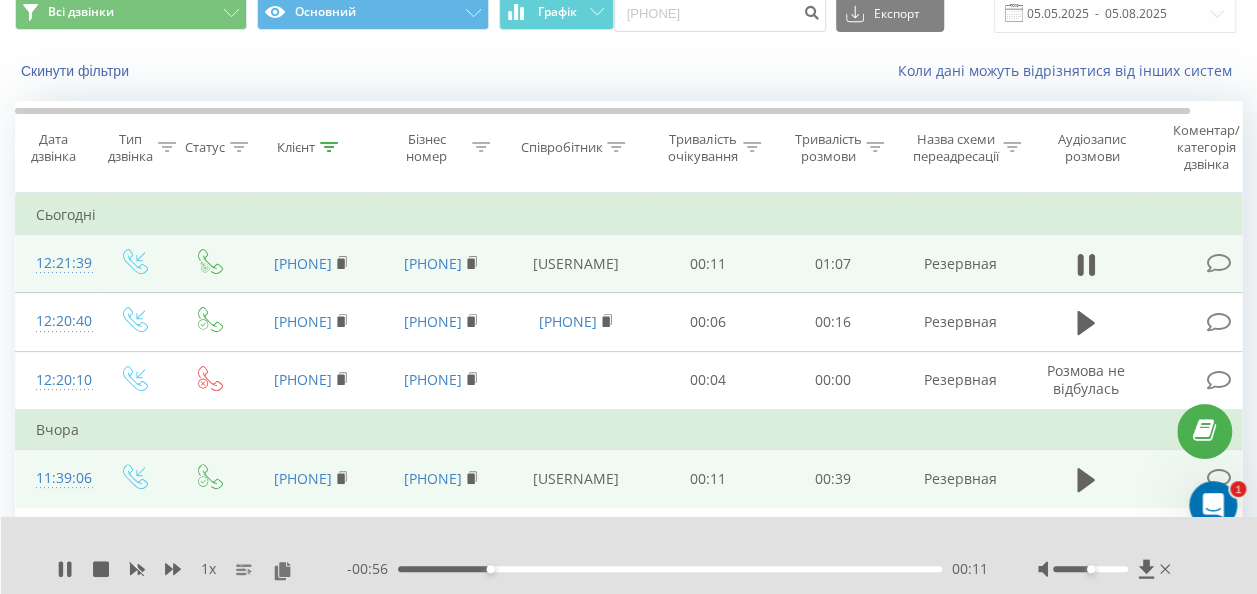 click on "00:11" at bounding box center (670, 569) 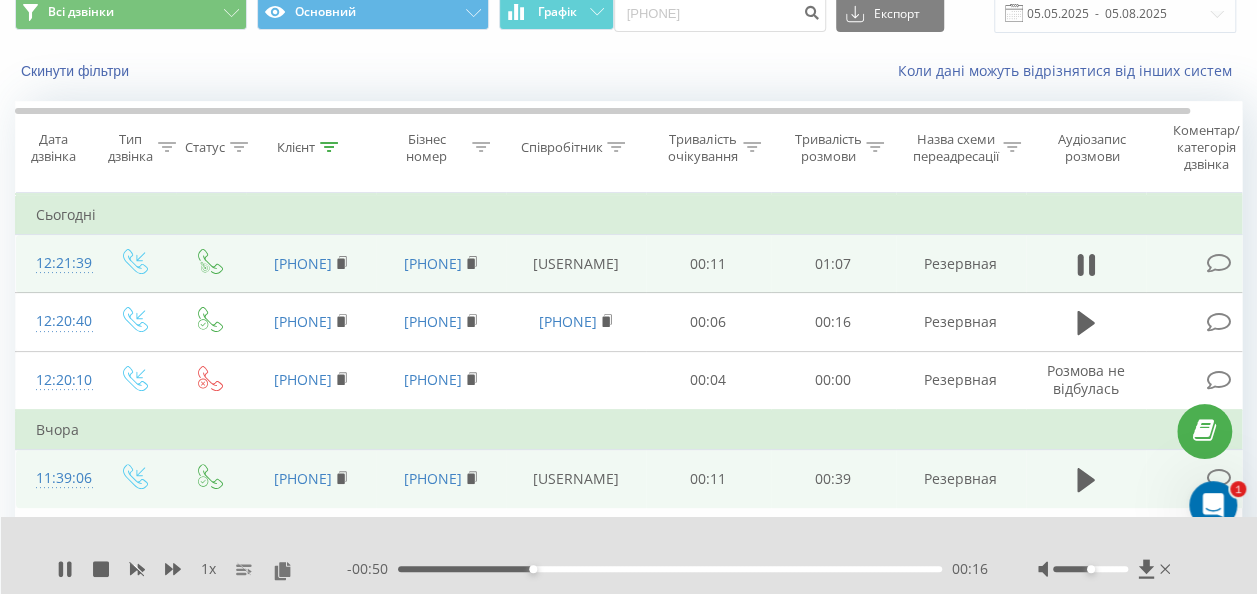 click on "00:16" at bounding box center [670, 569] 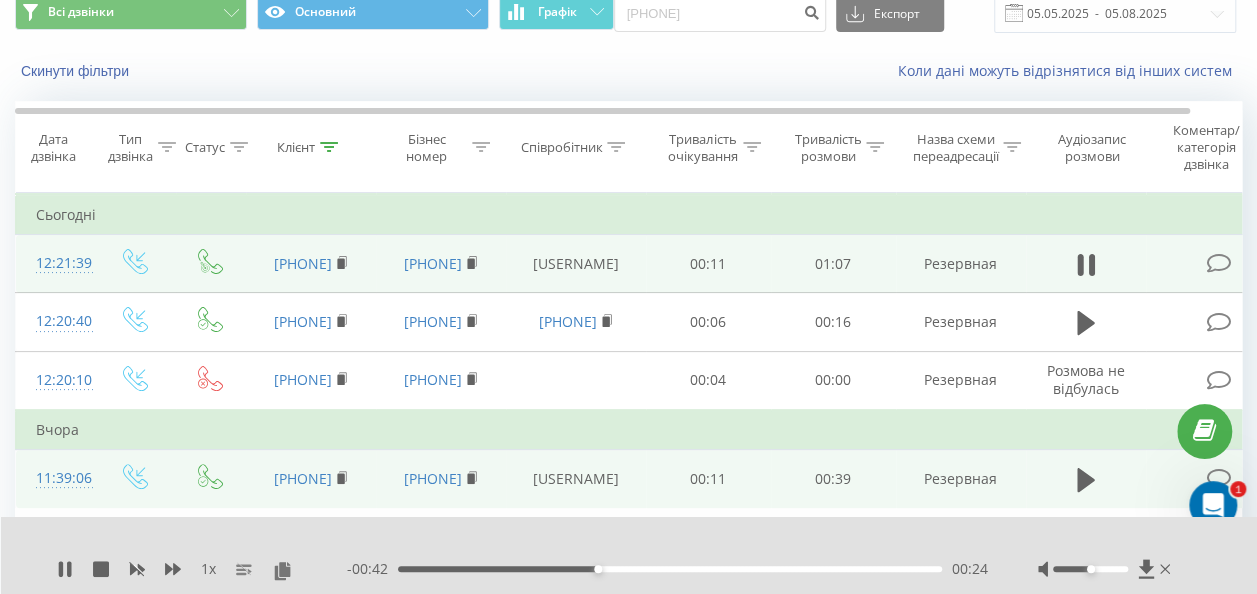 click on "- 00:42 00:24   00:24" at bounding box center (667, 569) 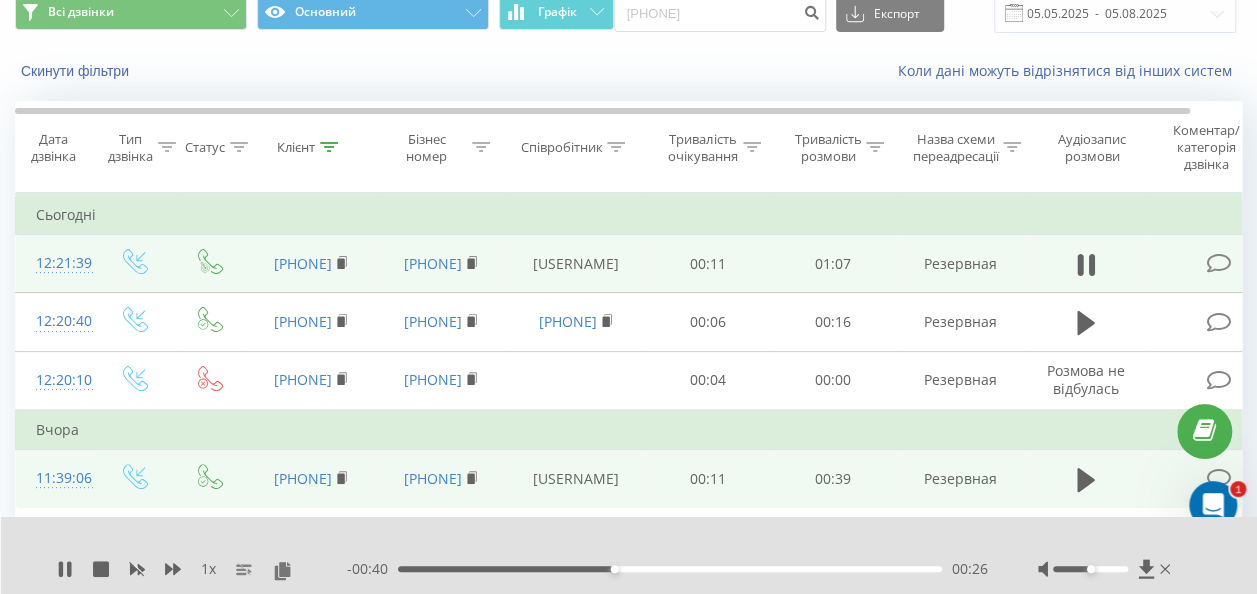 click on "00:26" at bounding box center (670, 569) 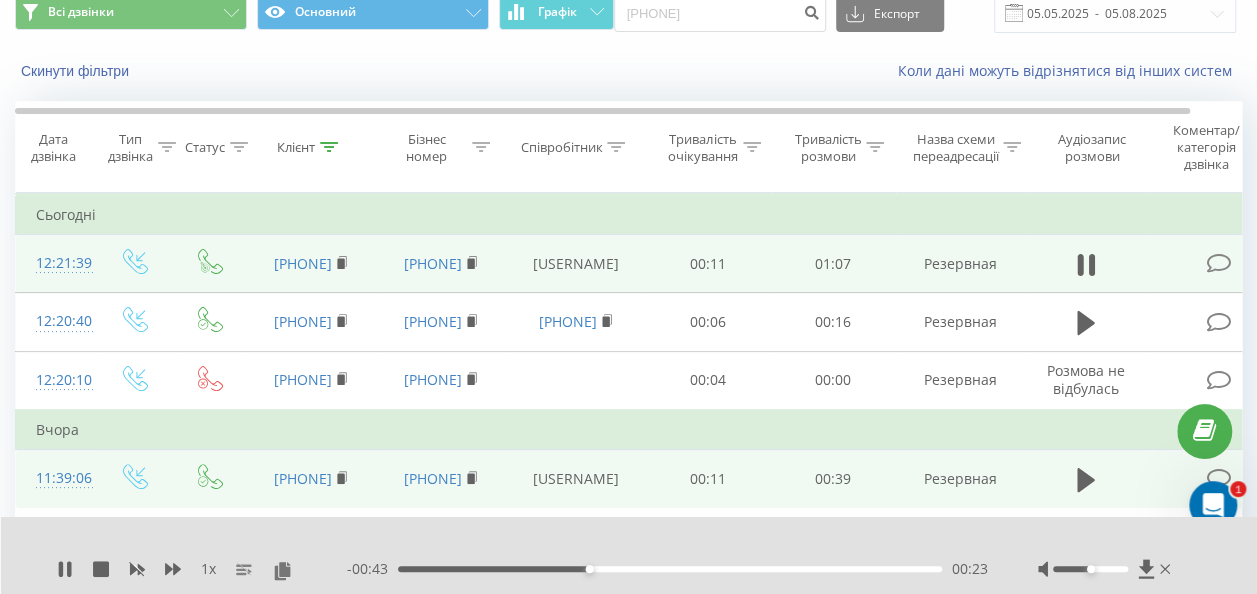 click on "00:23" at bounding box center (670, 569) 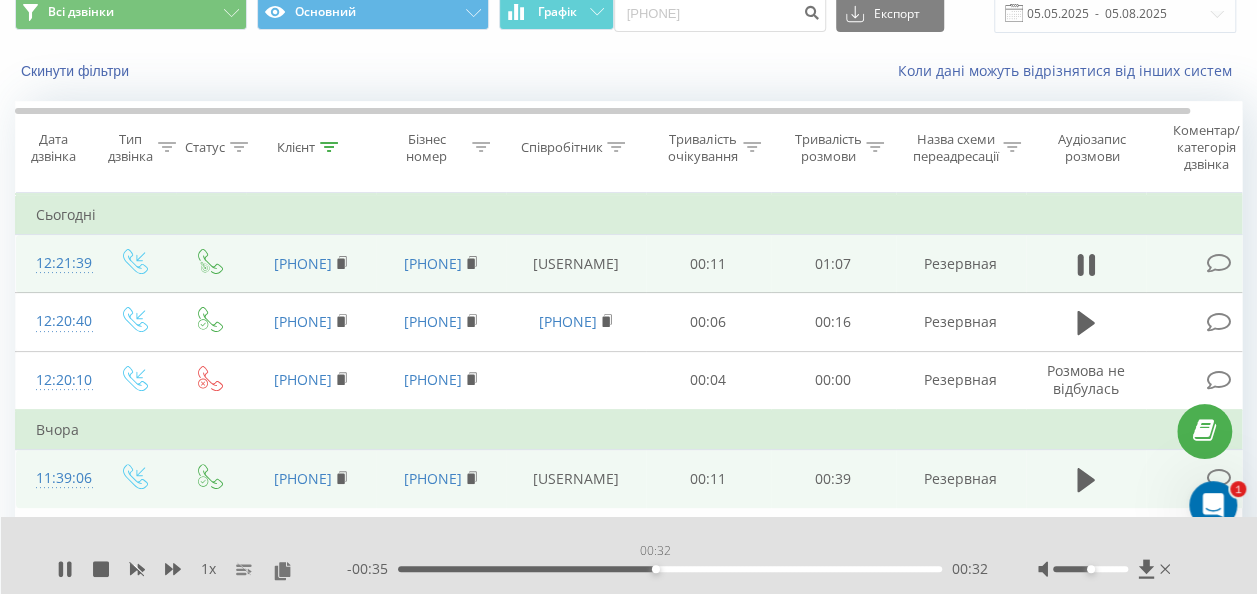 click on "00:32" at bounding box center [670, 569] 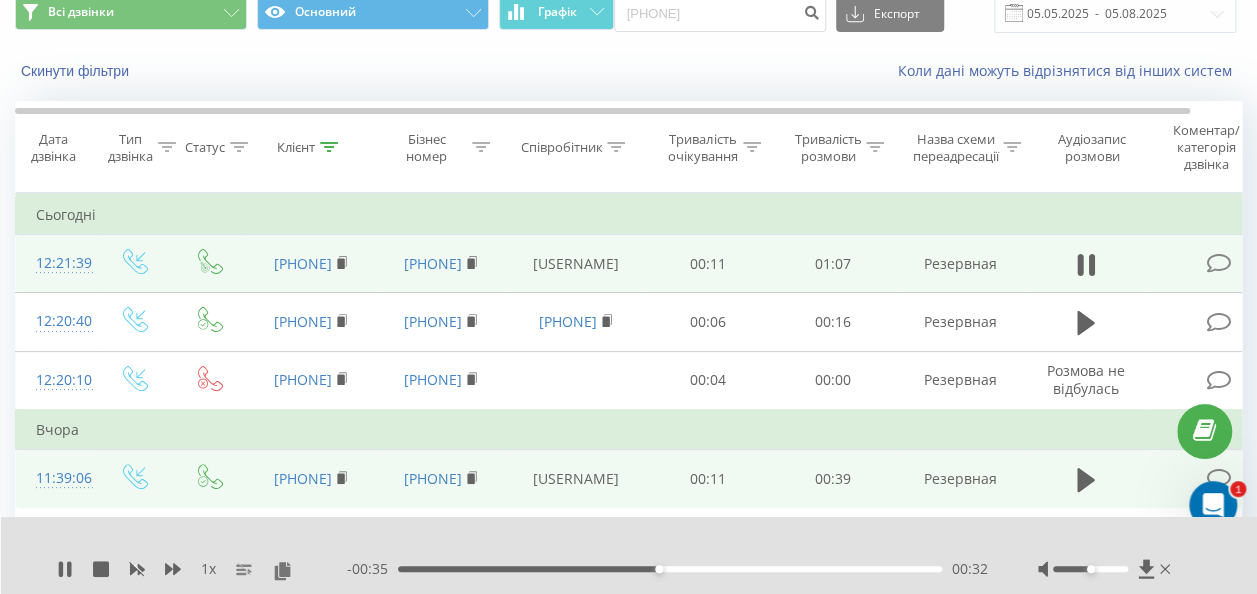 click on "00:32" at bounding box center [670, 569] 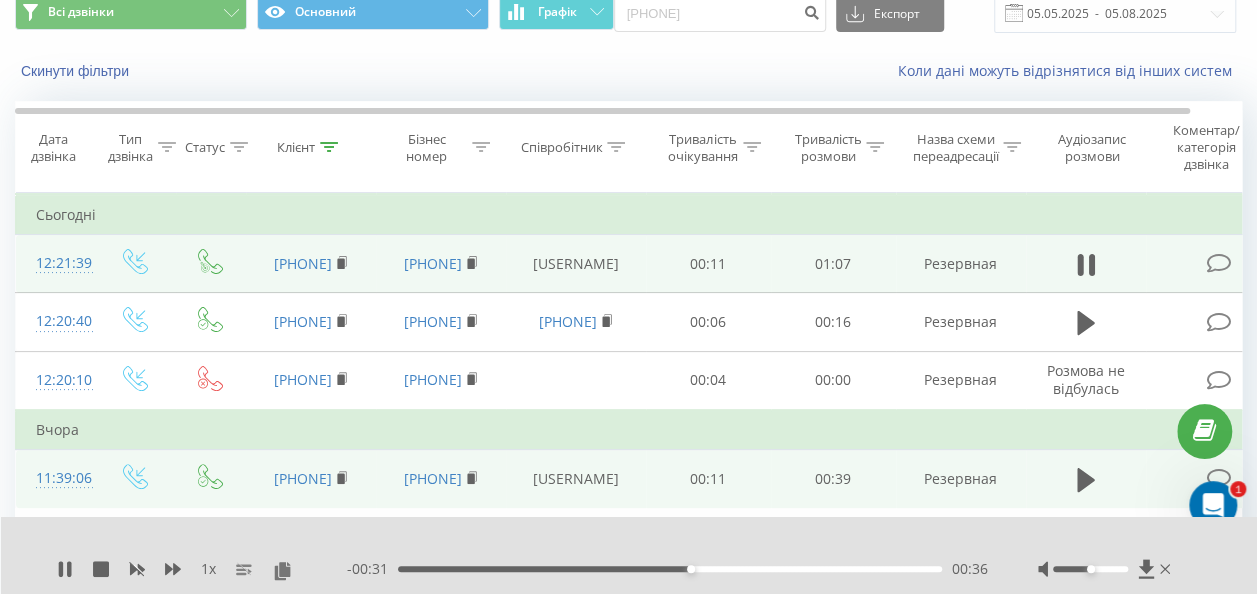 click on "00:36" at bounding box center [670, 569] 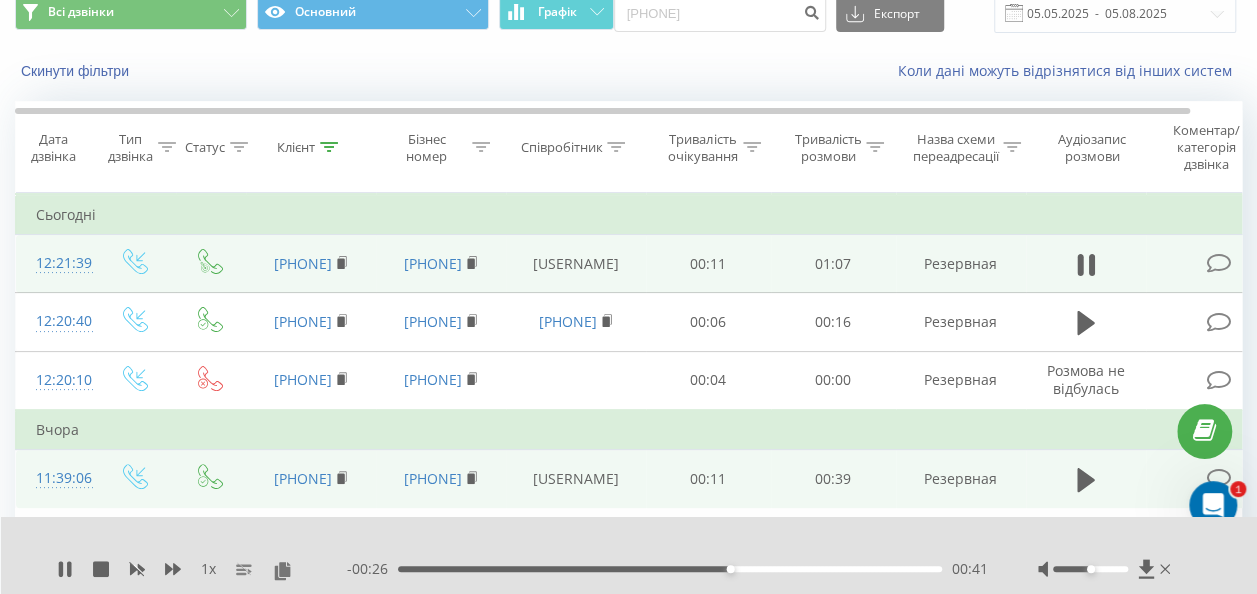 click on "00:41" at bounding box center [670, 569] 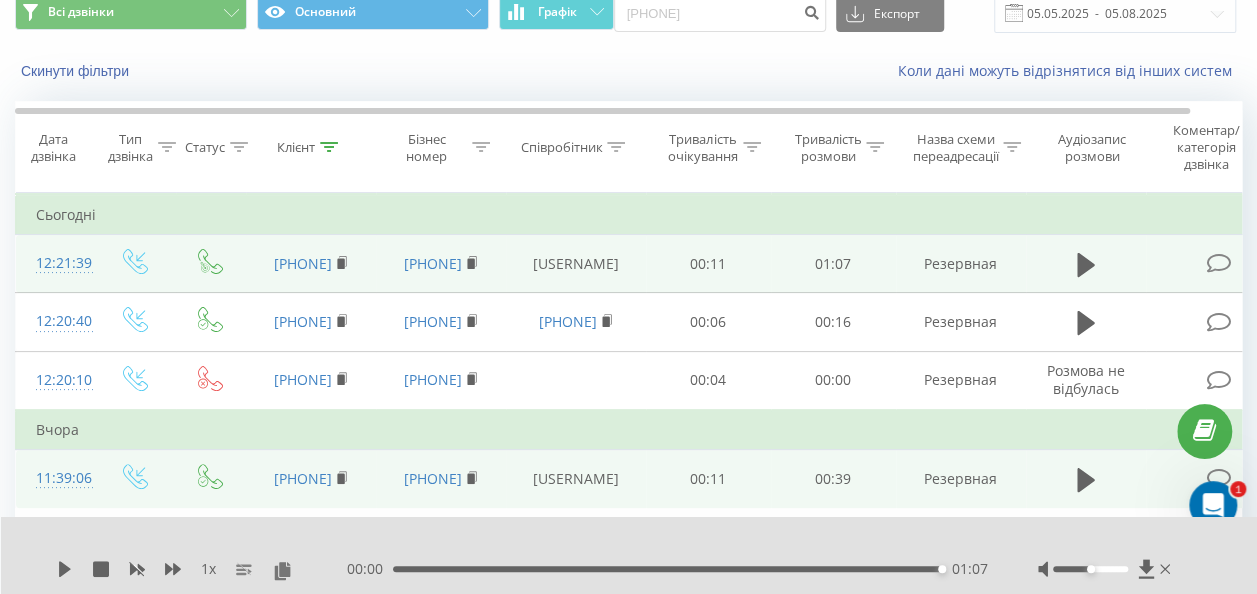 scroll, scrollTop: 181, scrollLeft: 0, axis: vertical 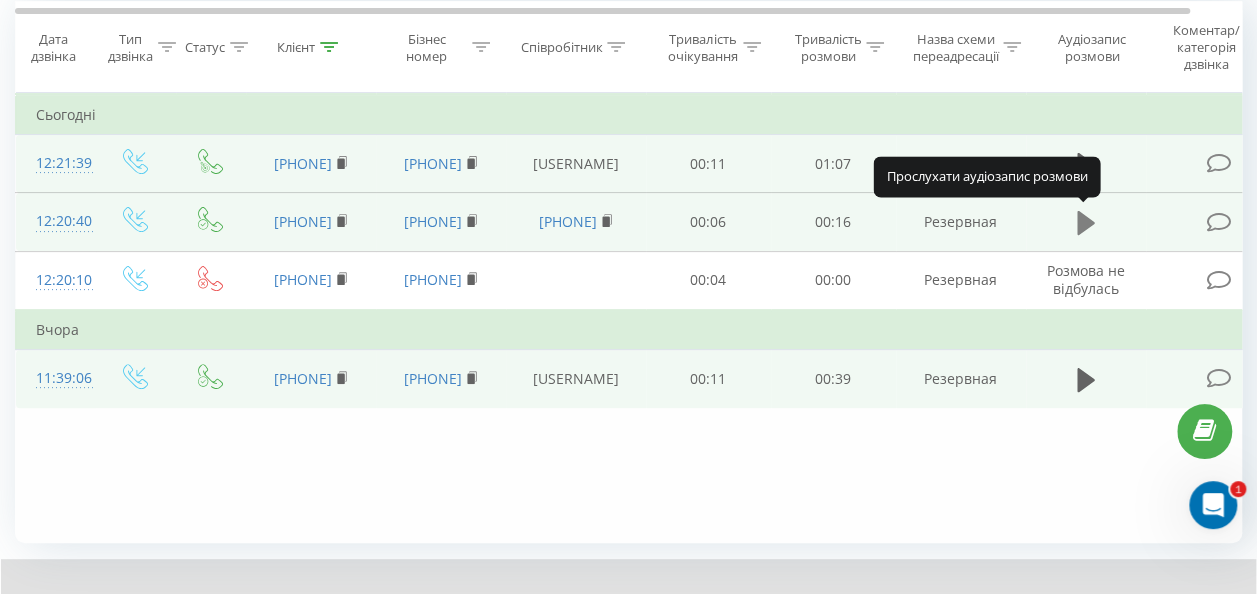 click 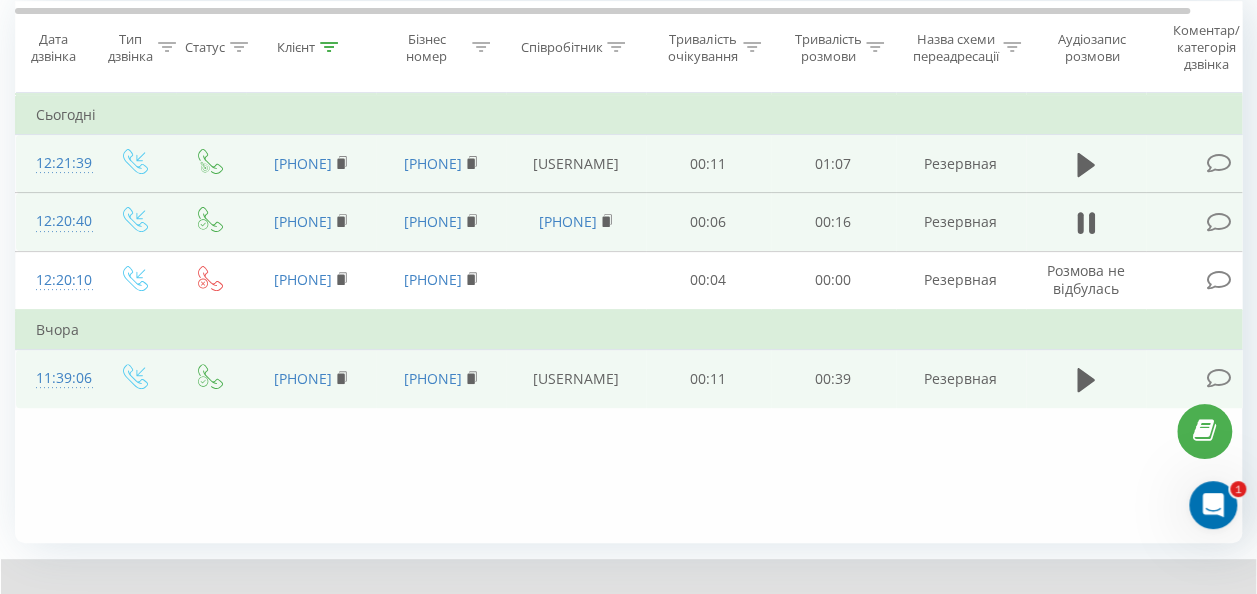 scroll, scrollTop: 281, scrollLeft: 0, axis: vertical 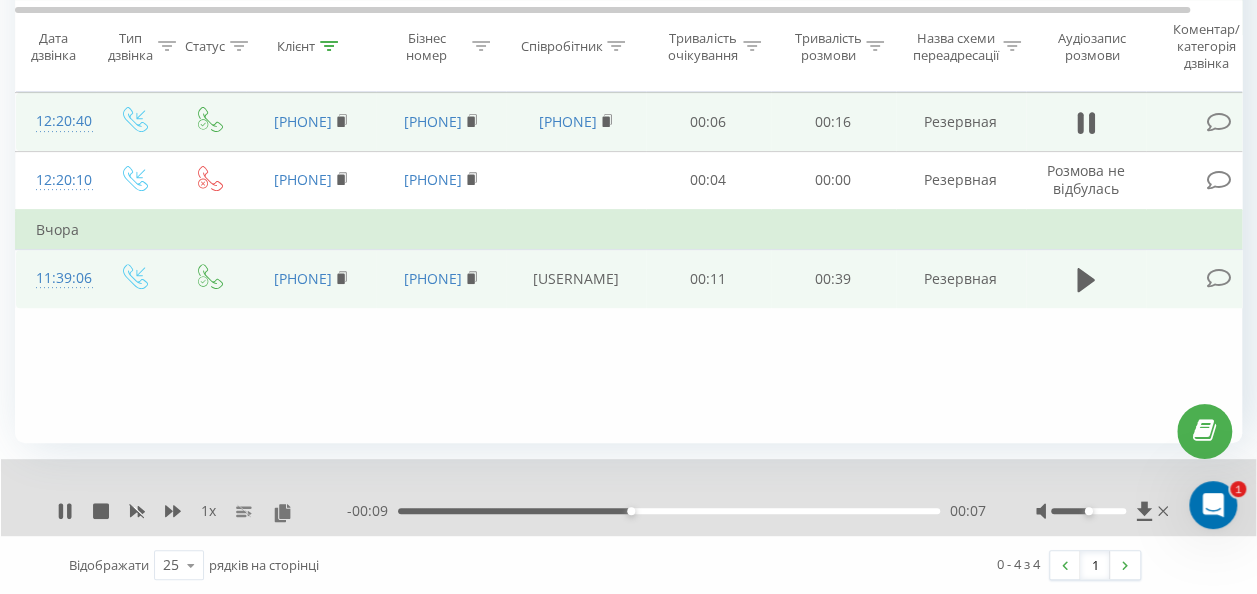 click on "00:07" at bounding box center [669, 511] 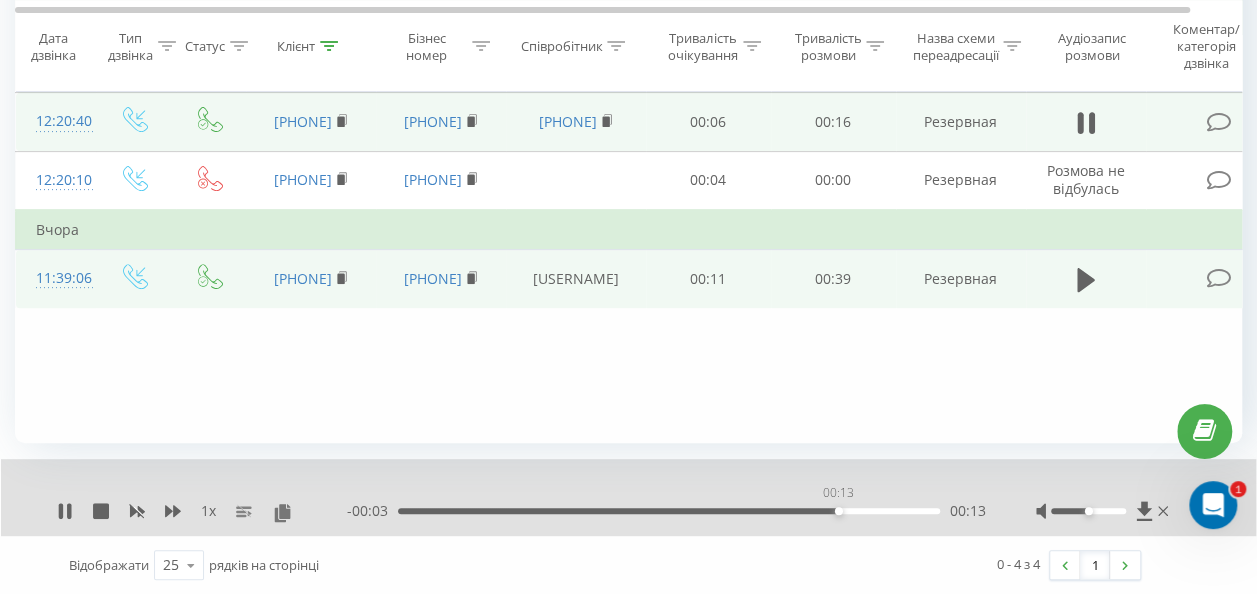 click on "00:13" at bounding box center (669, 511) 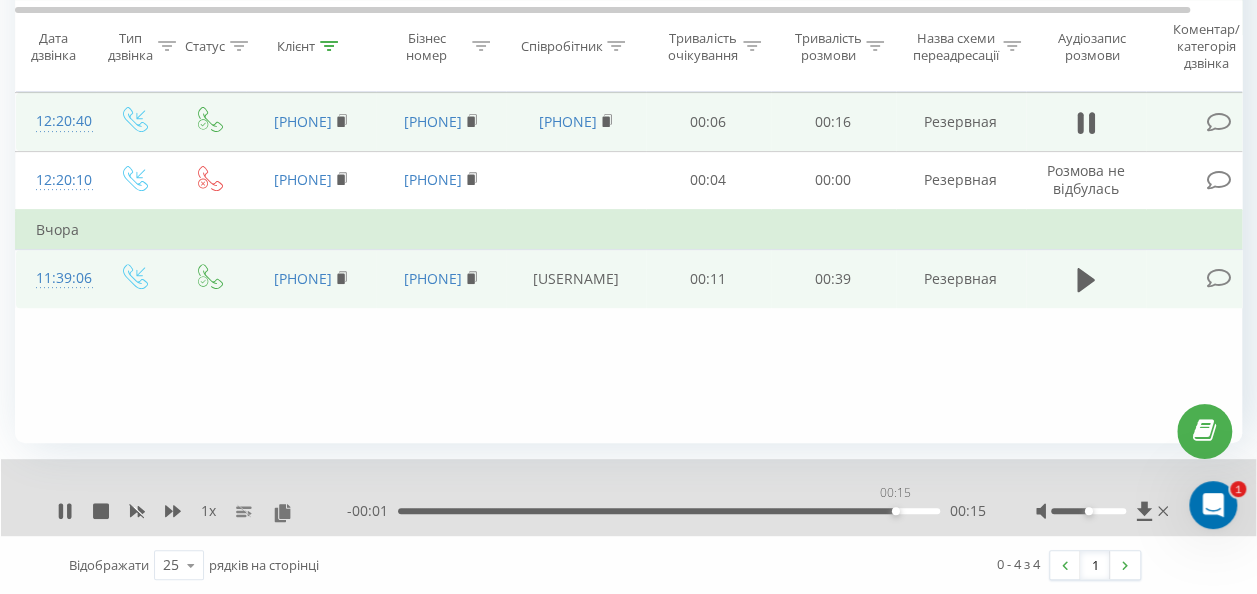 click on "00:15" at bounding box center [669, 511] 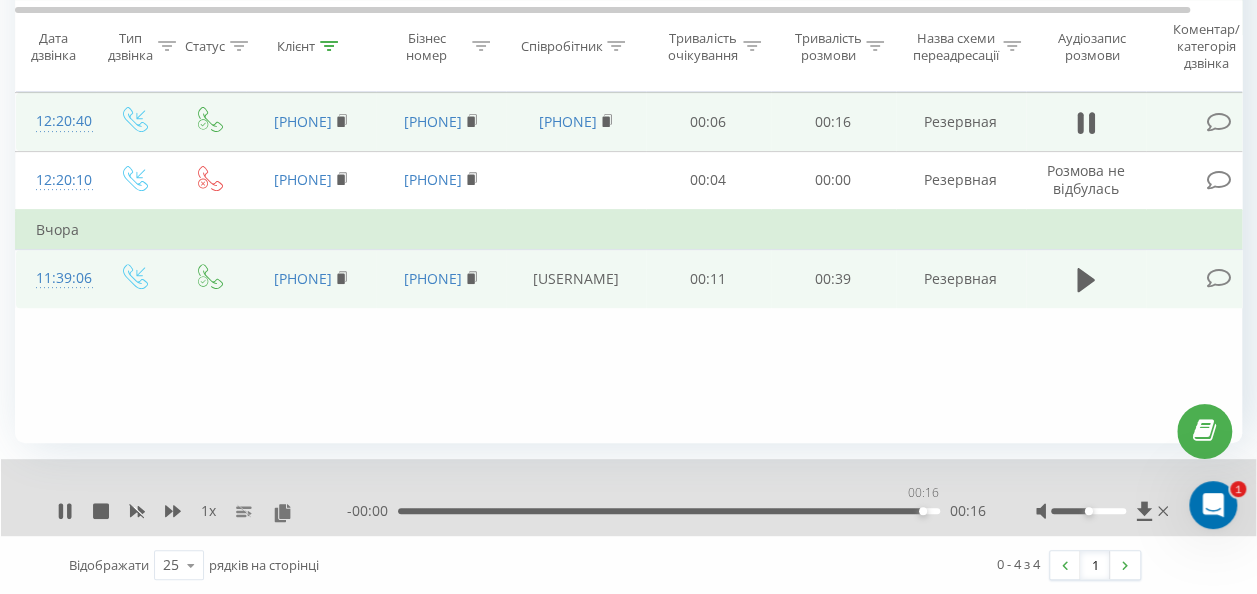 click on "00:16" at bounding box center (669, 511) 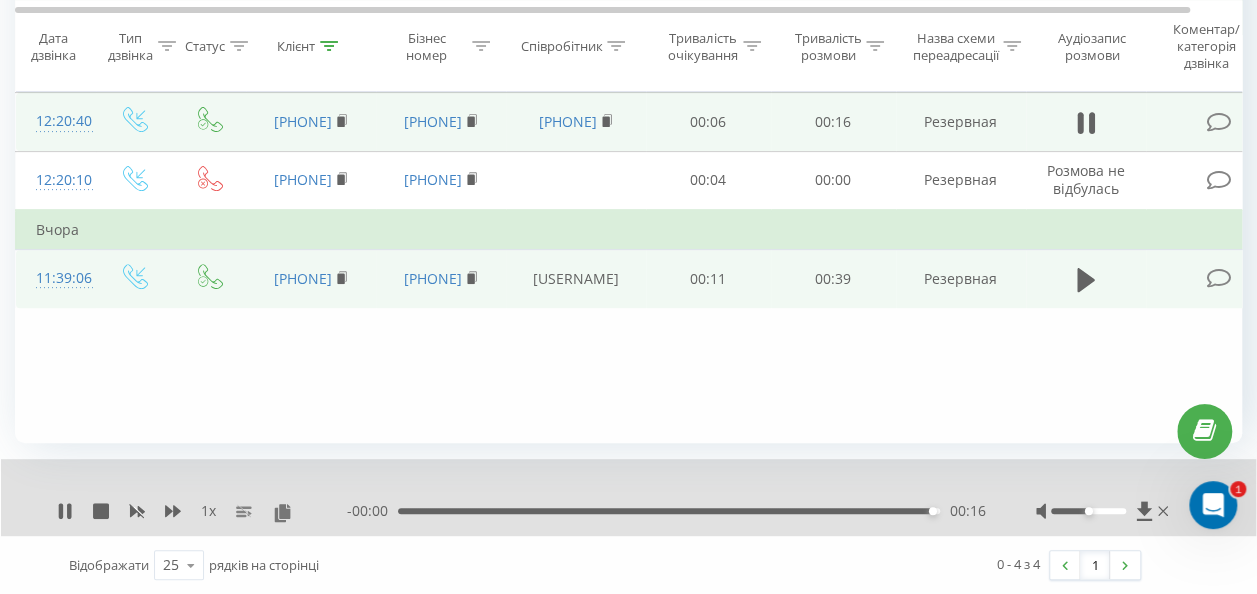 click on "00:16" at bounding box center (933, 511) 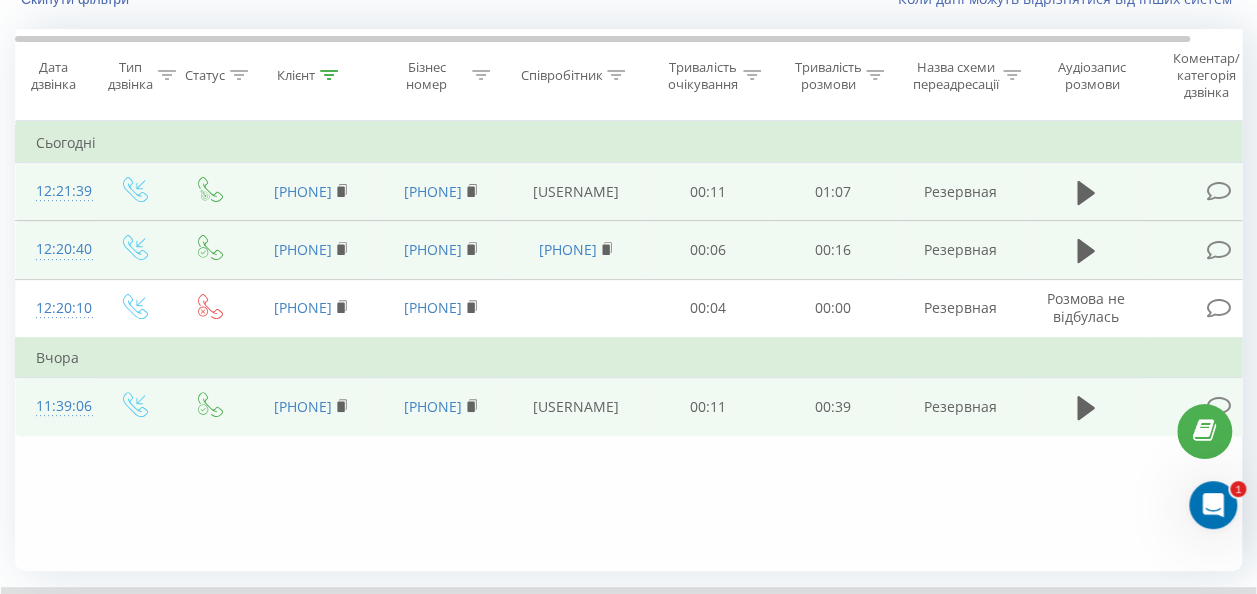 scroll, scrollTop: 181, scrollLeft: 0, axis: vertical 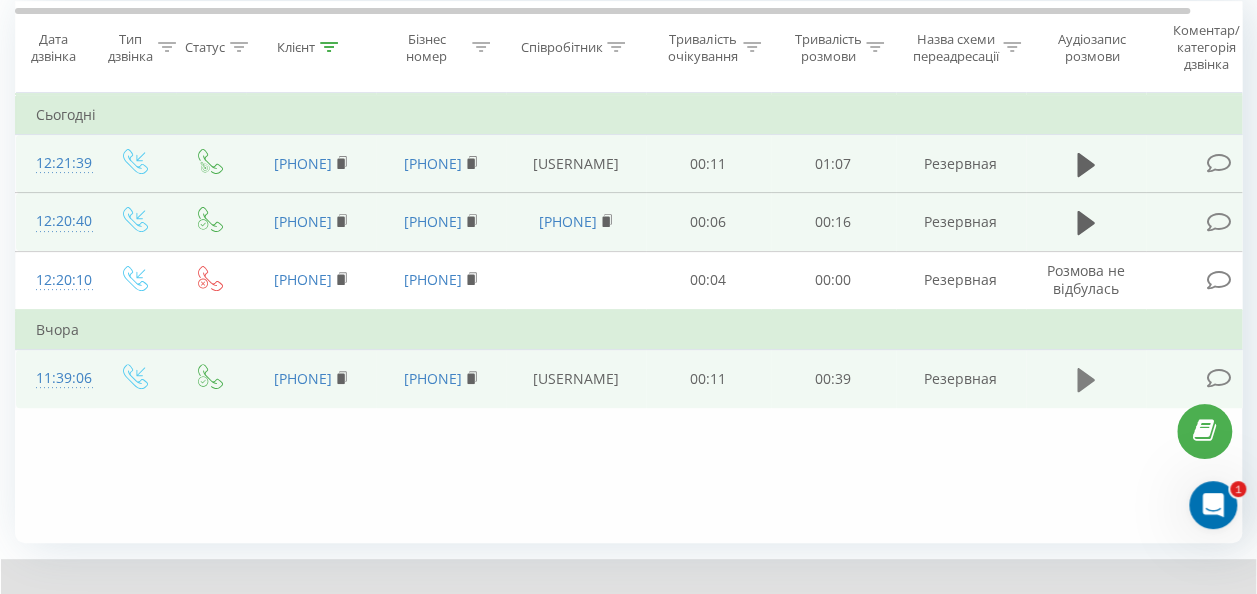 click 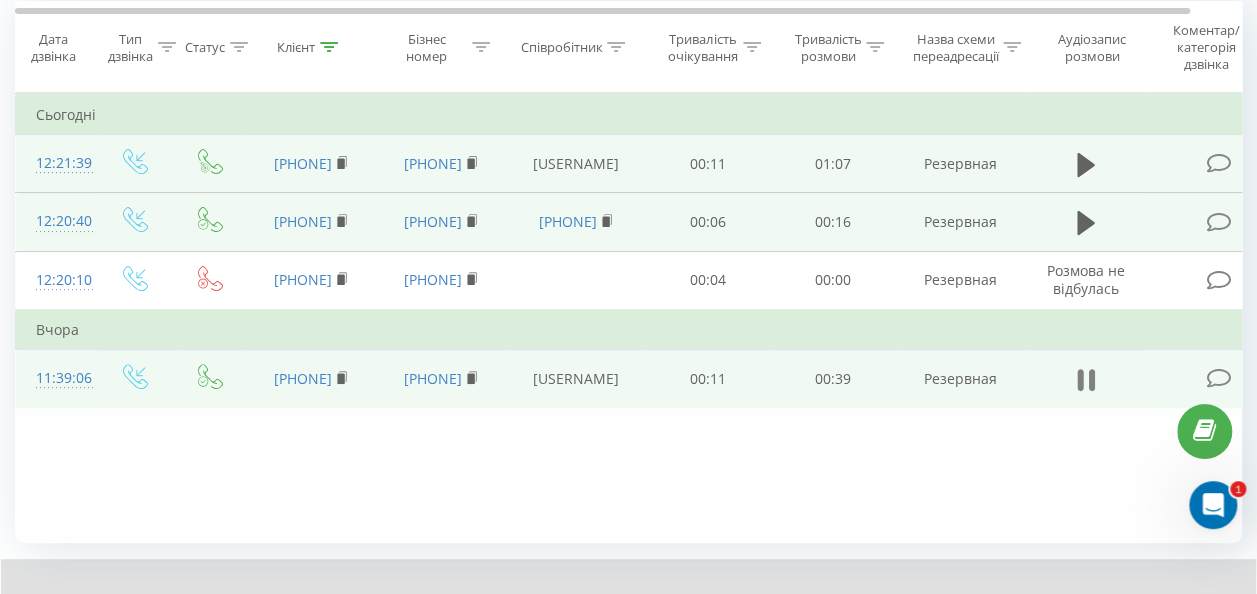 click 